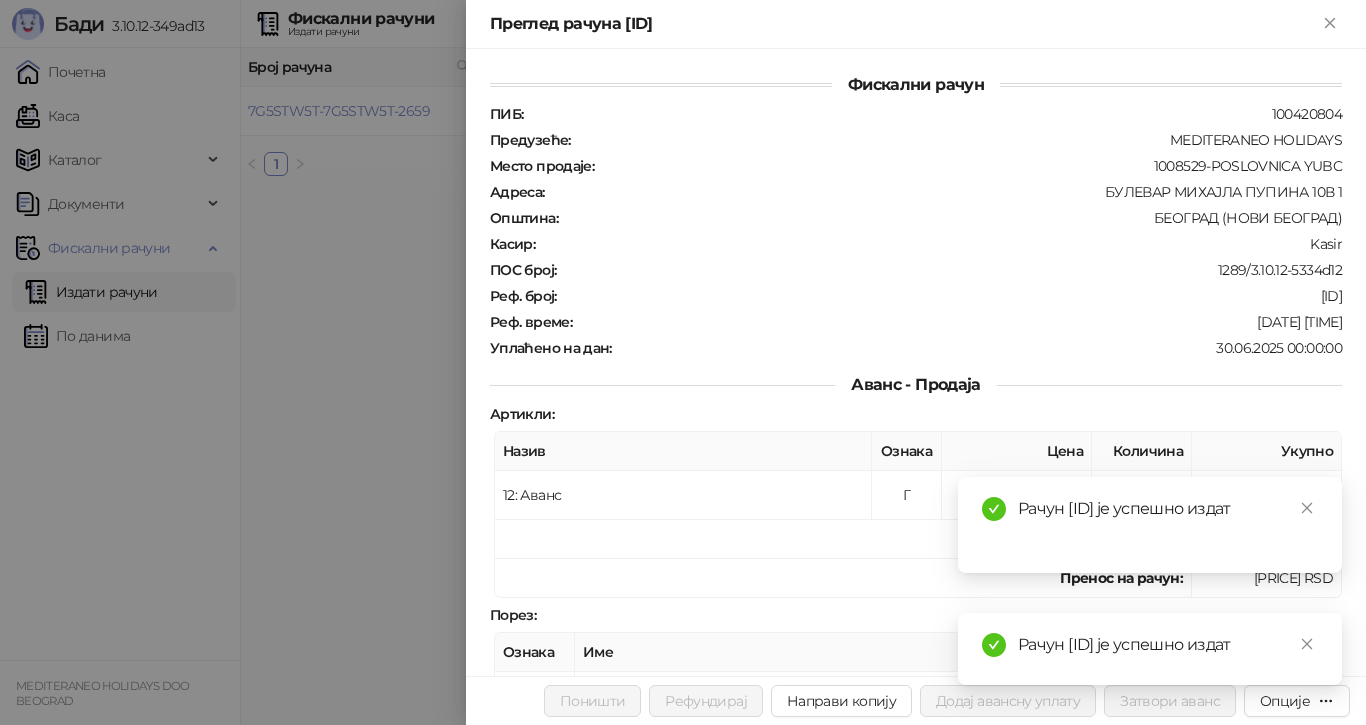 scroll, scrollTop: 0, scrollLeft: 0, axis: both 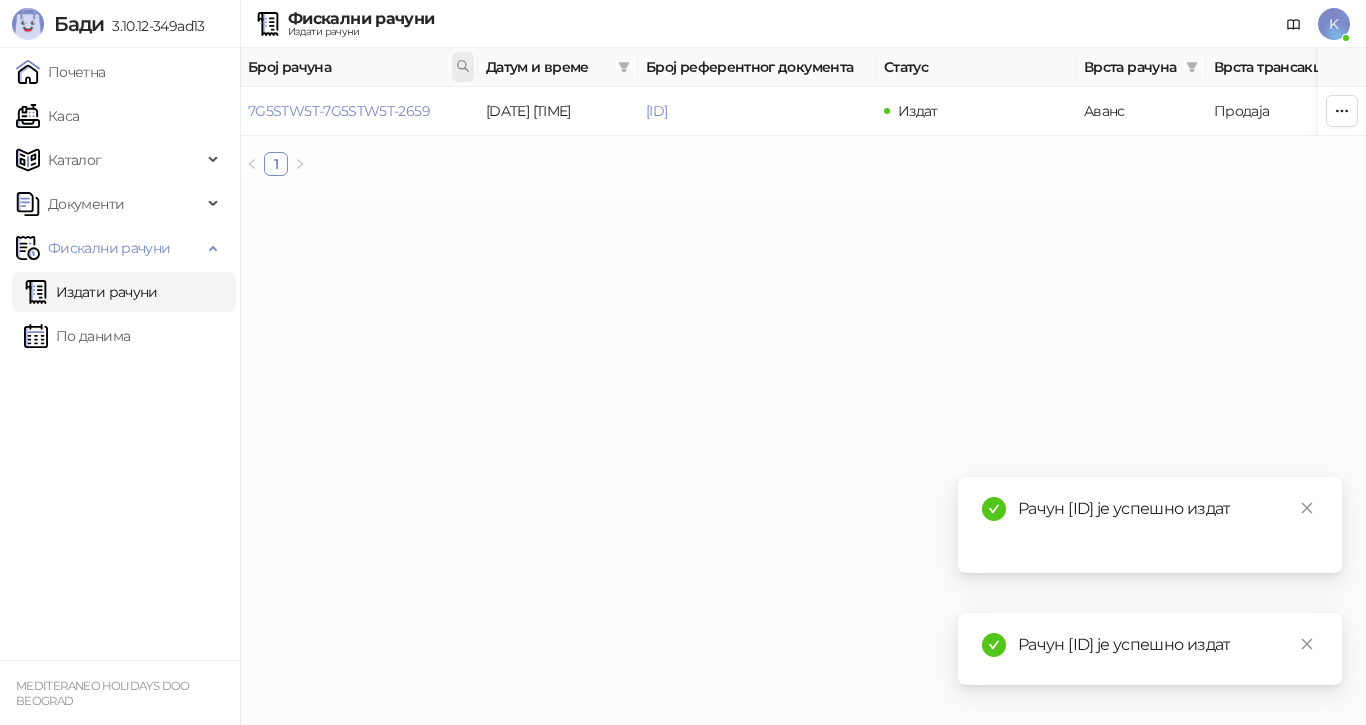 click at bounding box center [463, 67] 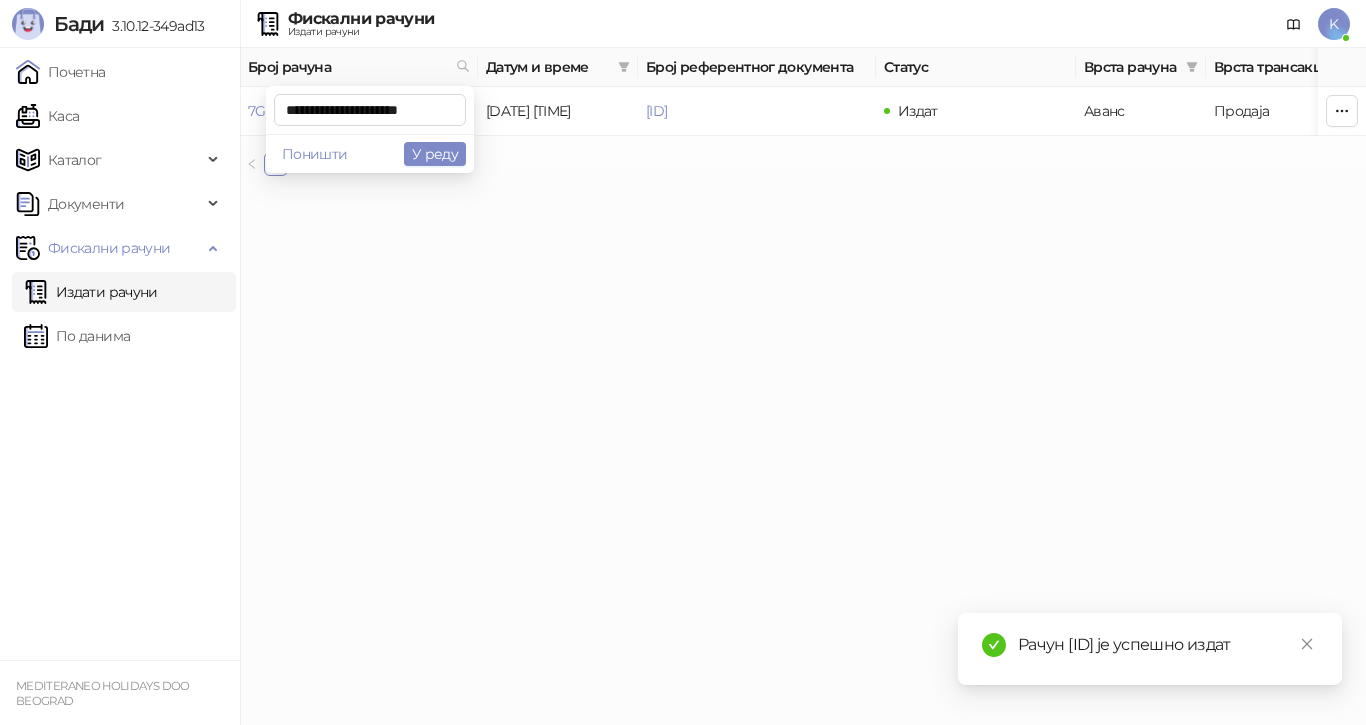 scroll, scrollTop: 0, scrollLeft: 8, axis: horizontal 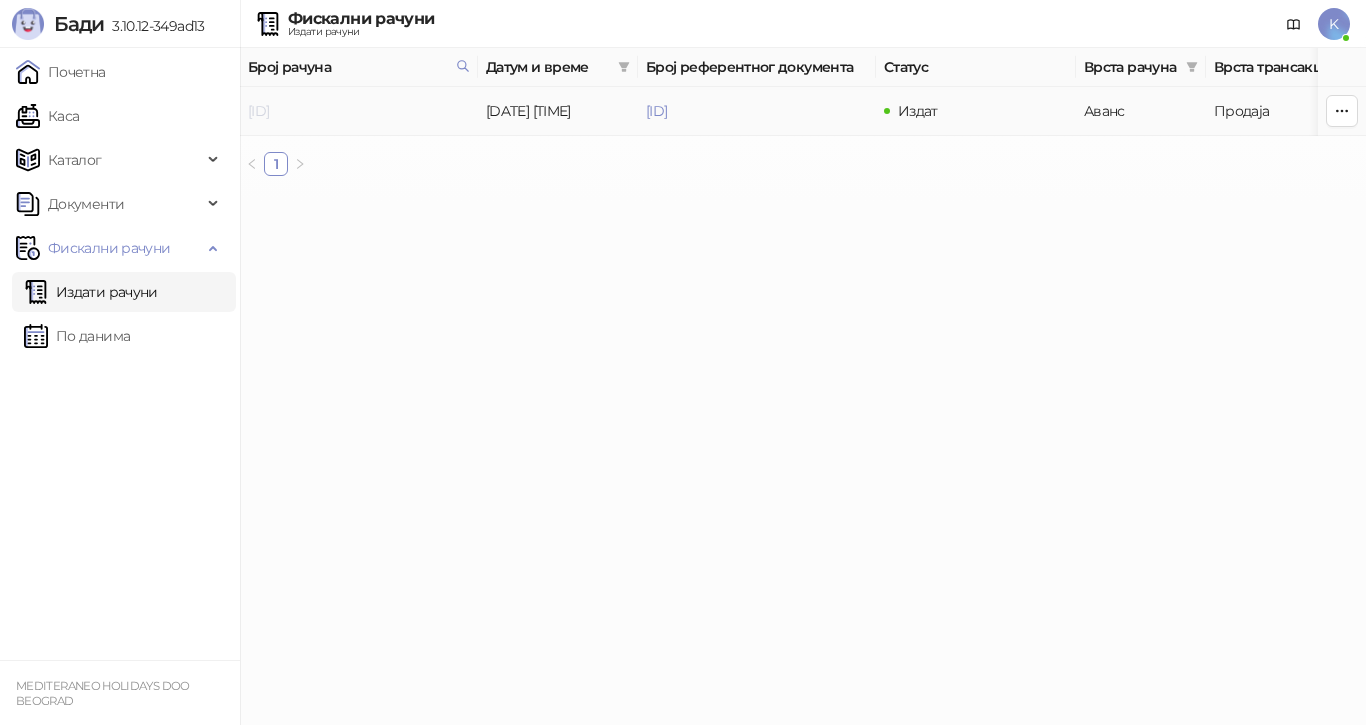 click on "[ID]" at bounding box center (258, 111) 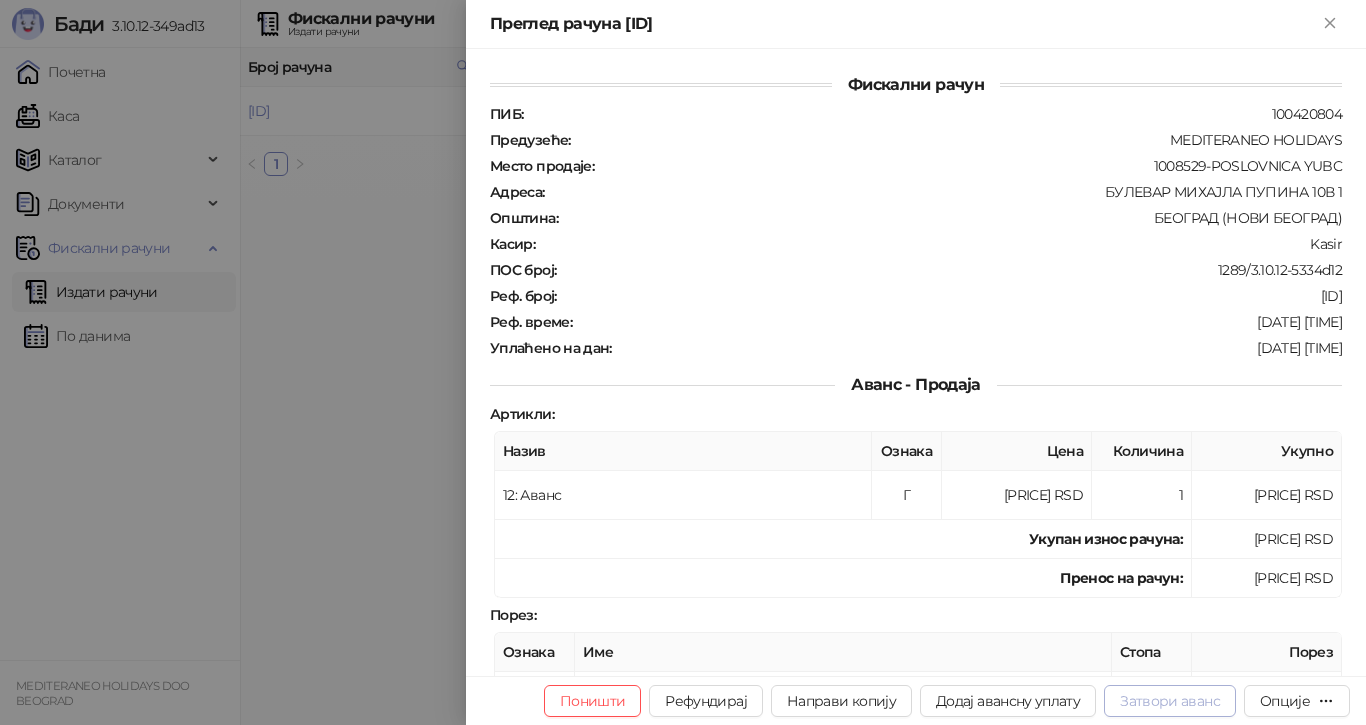 click on "Затвори аванс" at bounding box center (1170, 701) 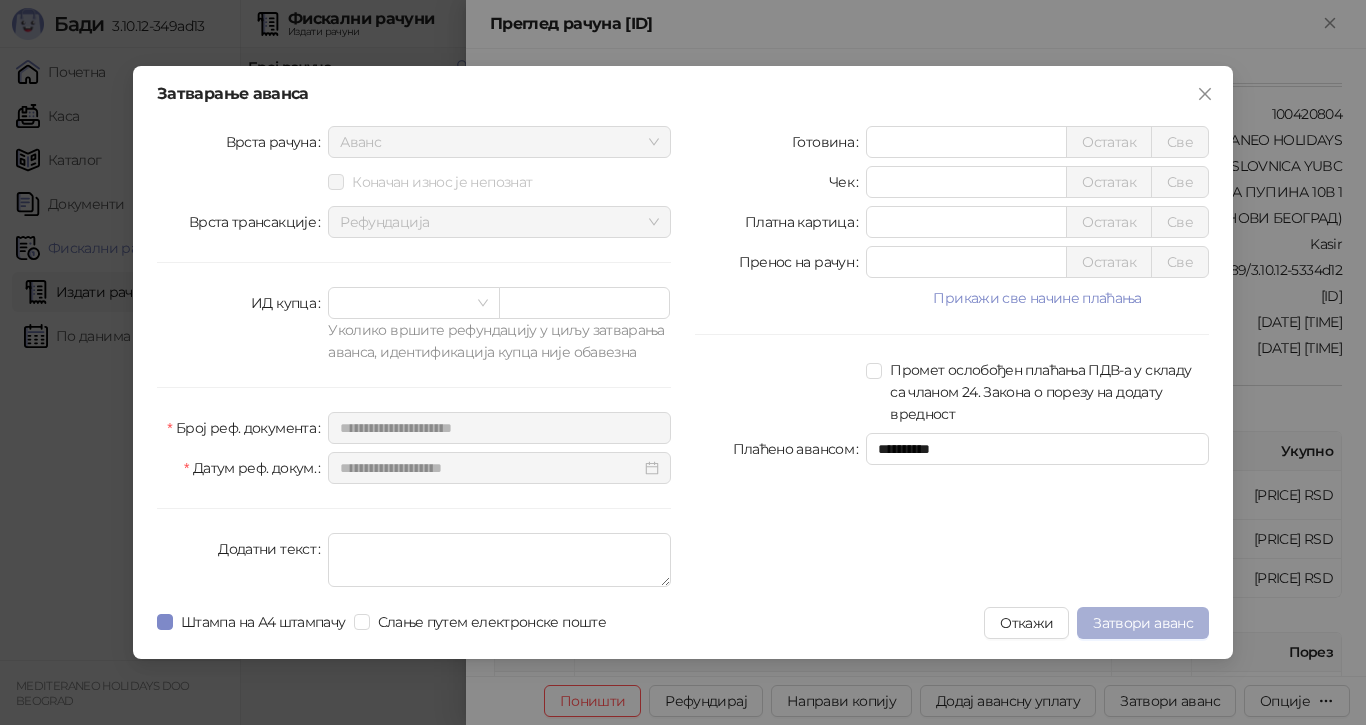 click on "Затвори аванс" at bounding box center [1143, 623] 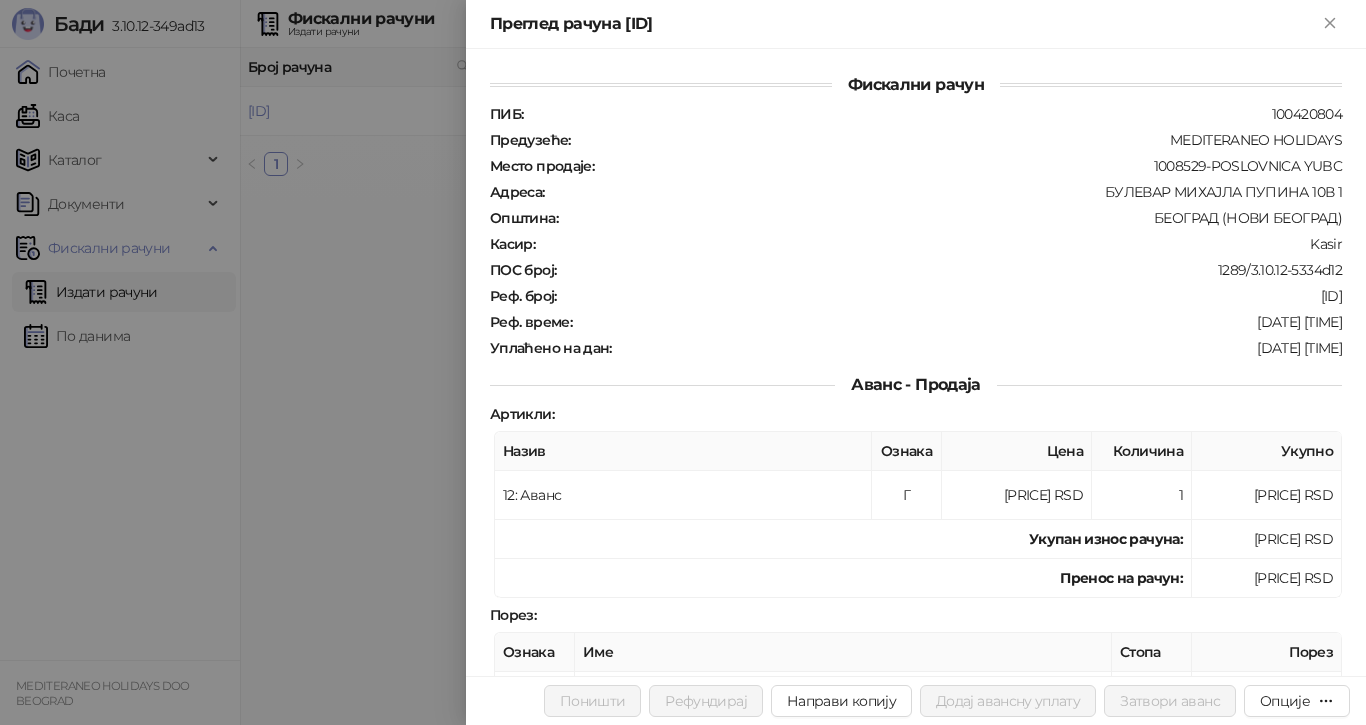 click at bounding box center [683, 362] 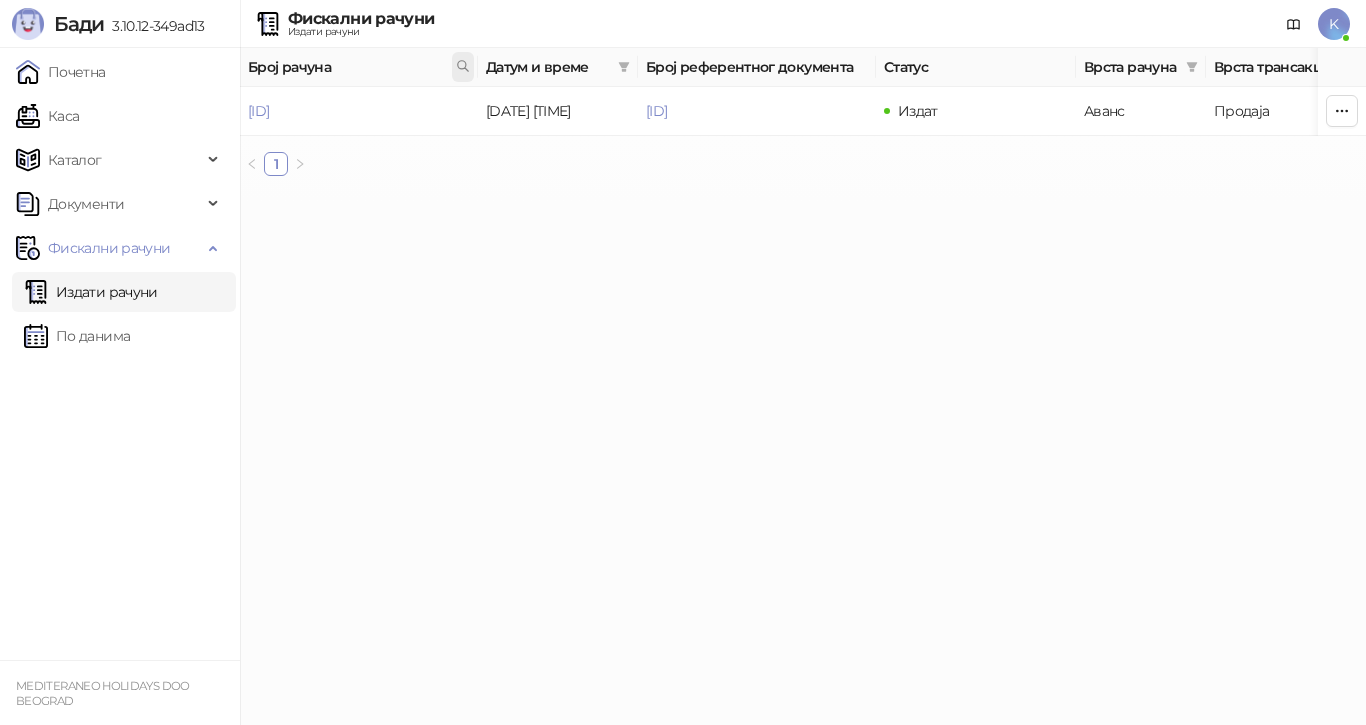 click 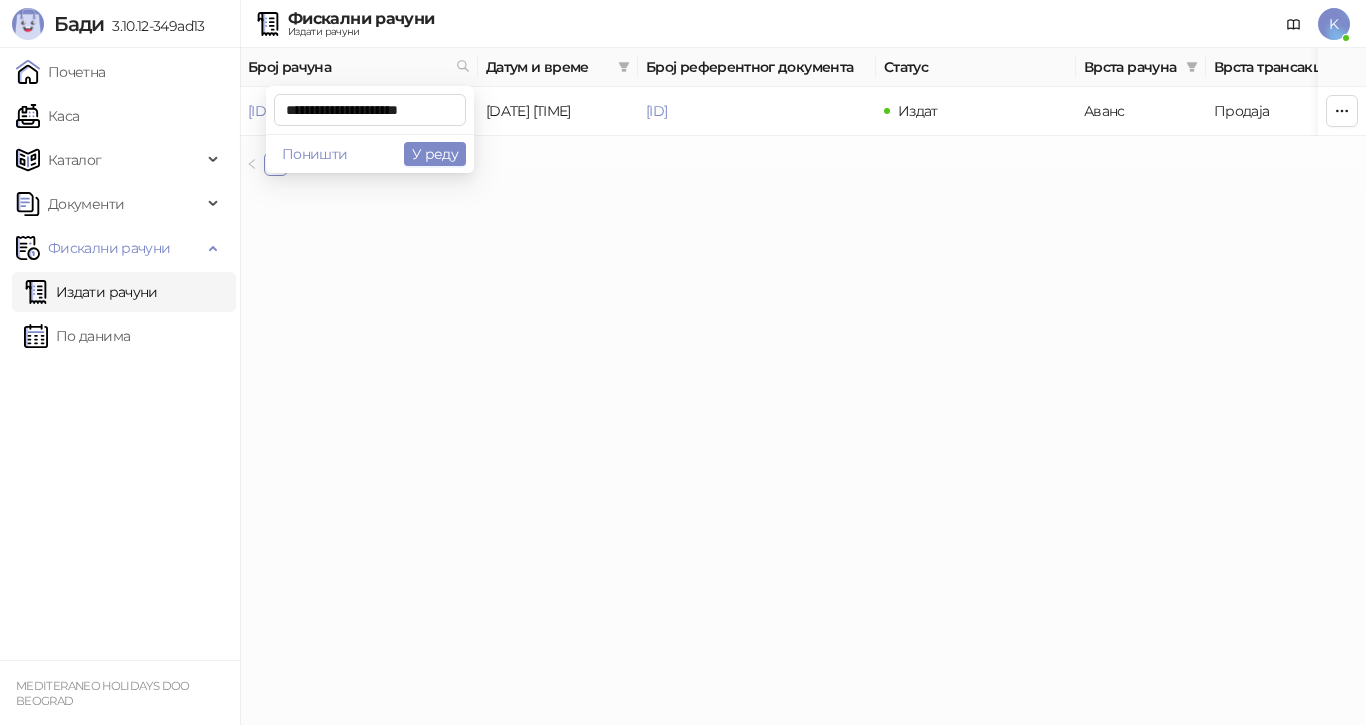 scroll, scrollTop: 0, scrollLeft: 9, axis: horizontal 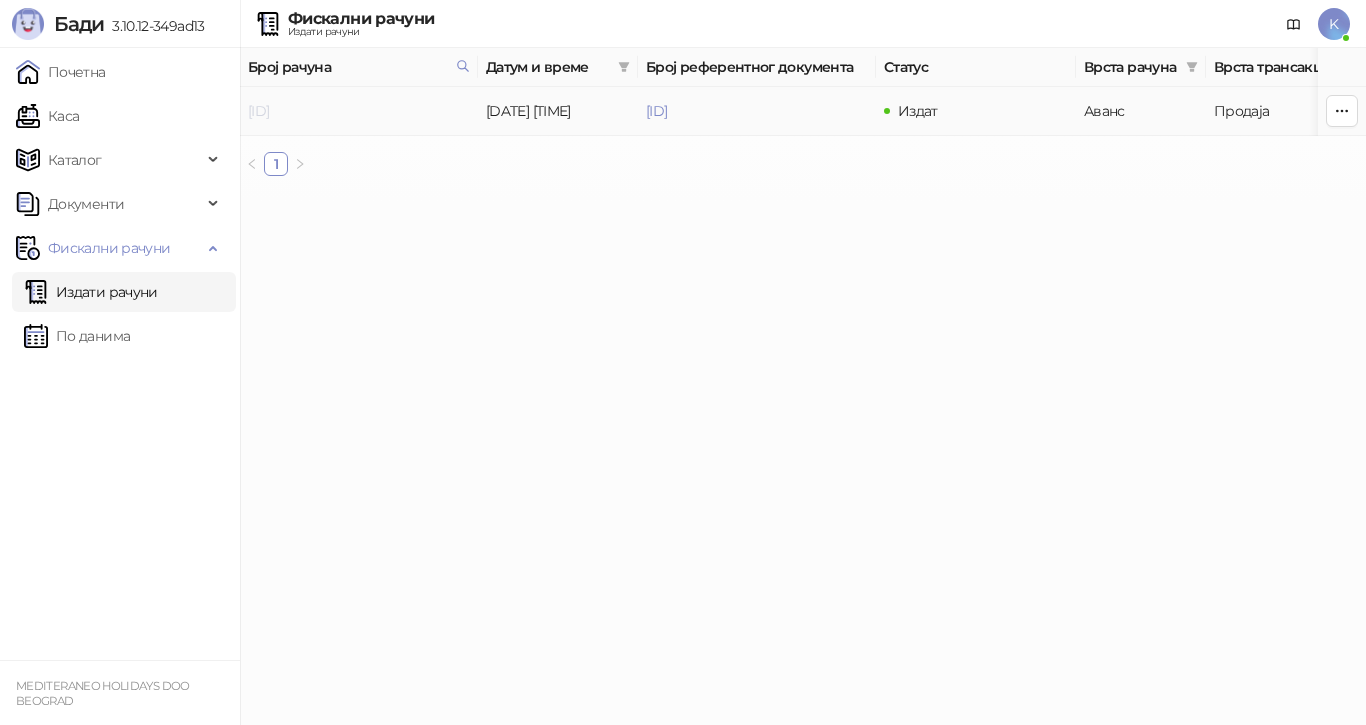 click on "[ID]" at bounding box center [258, 111] 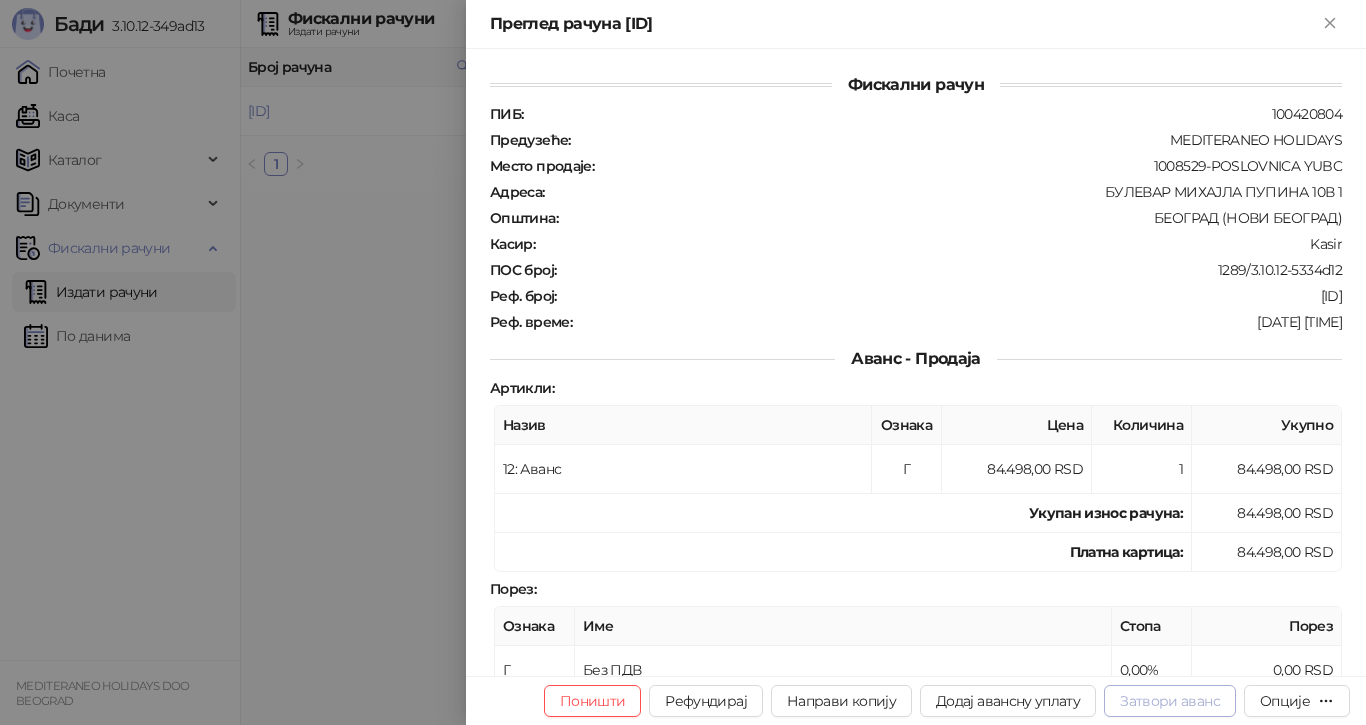 click on "Затвори аванс" at bounding box center [1170, 701] 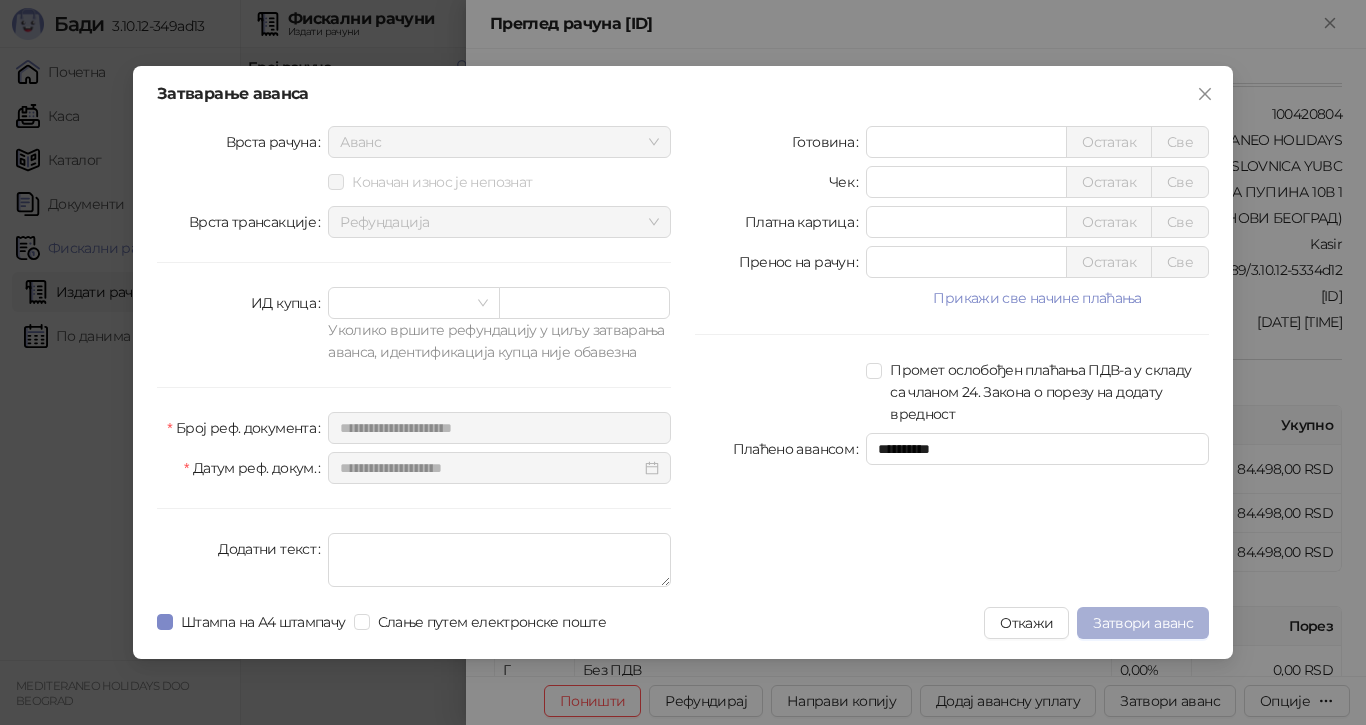 click on "Затвори аванс" at bounding box center [1143, 623] 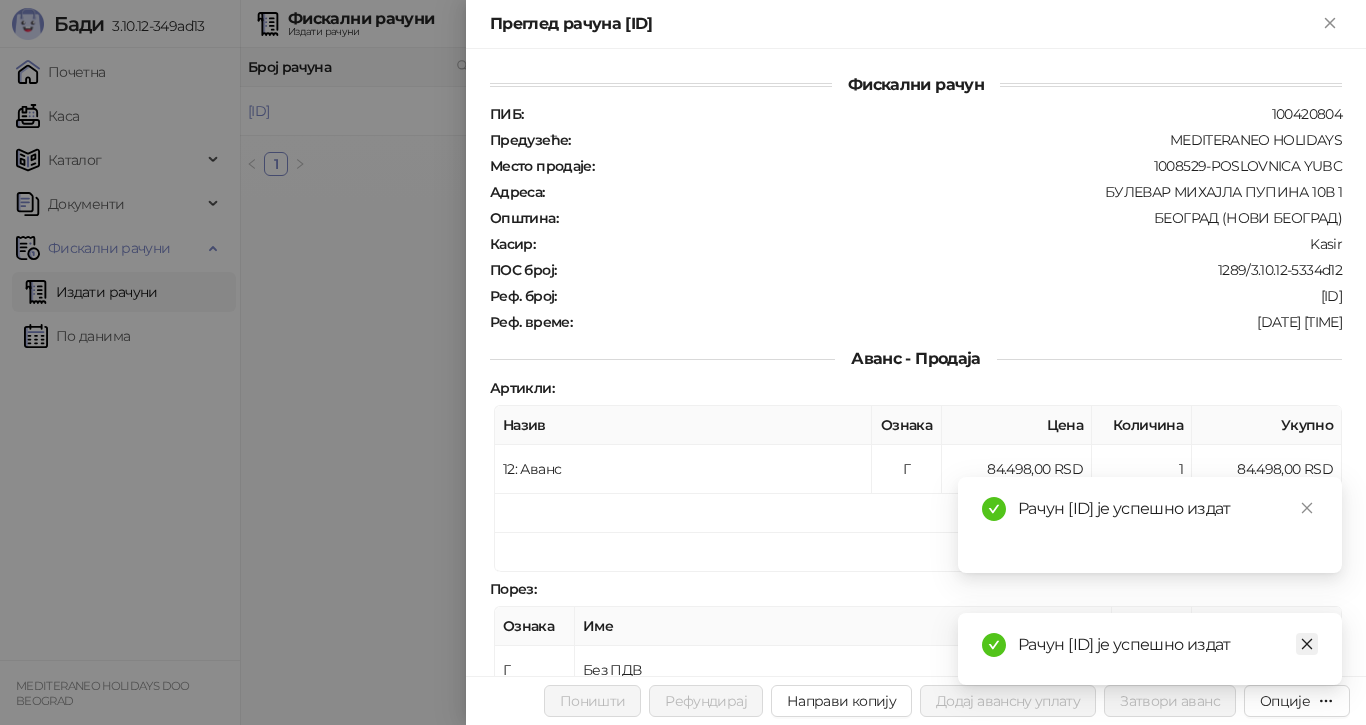 click 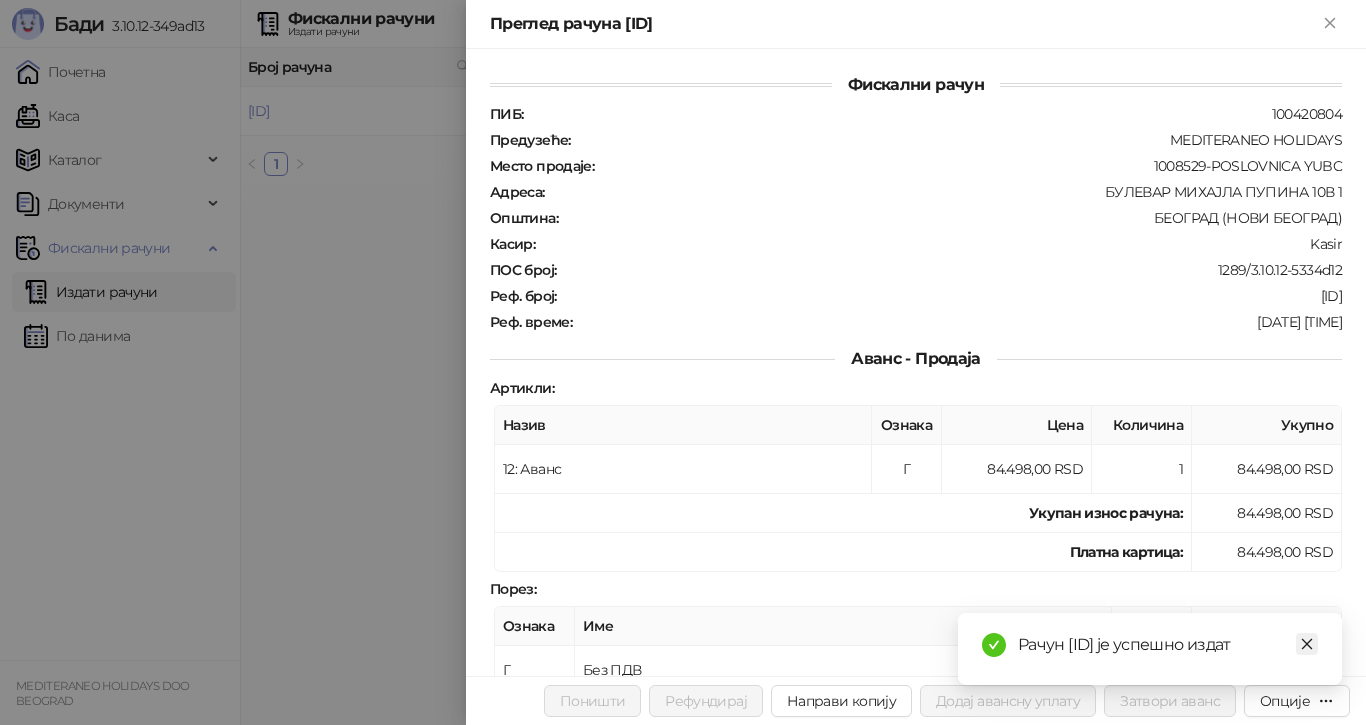 click 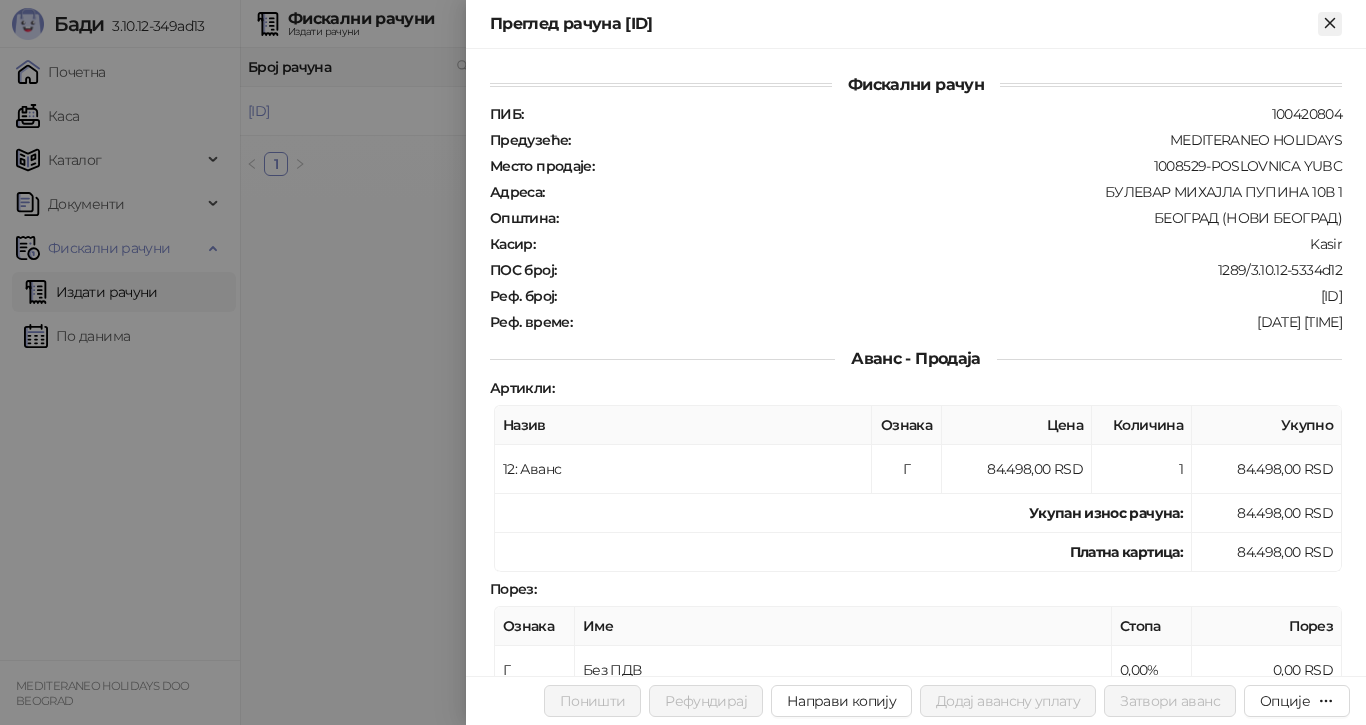 click 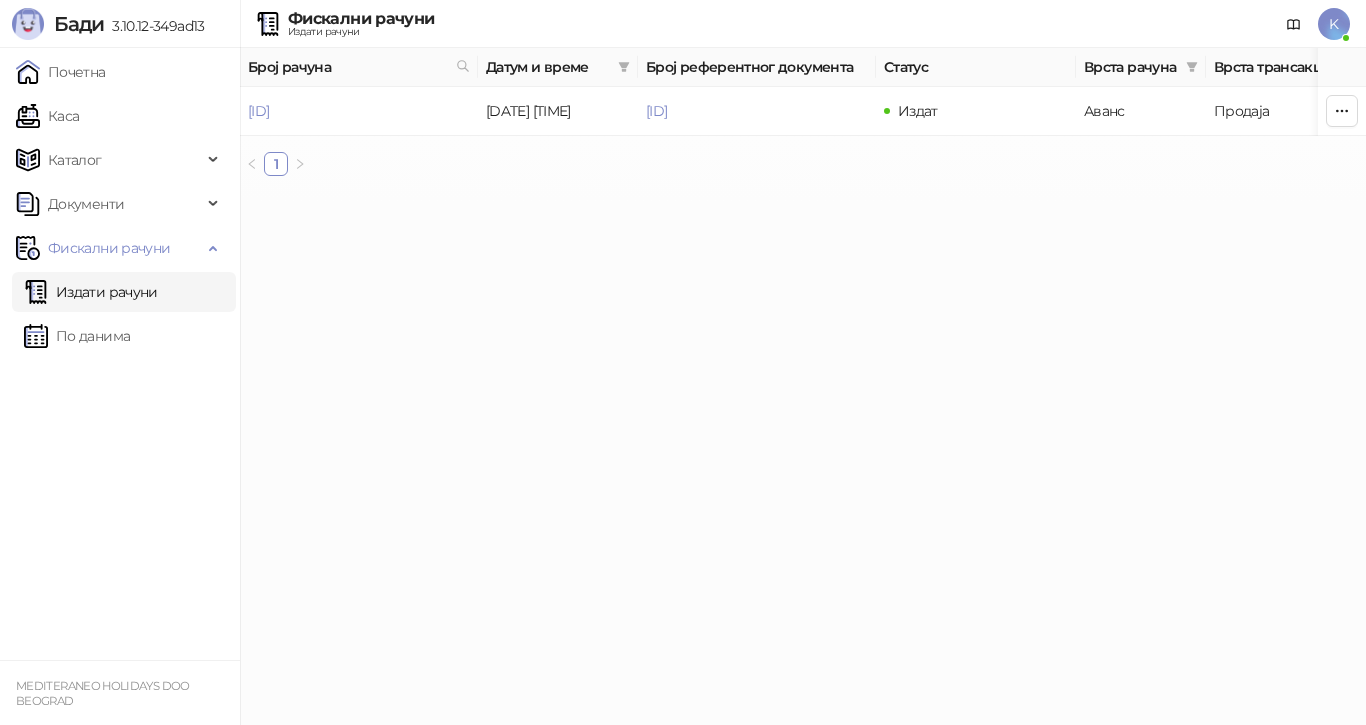 click on "Бади [NUMBER].[NUMBER].[NUMBER]-[NUMBER]ad[NUMBER] Почетна Каса Каталог Документи Фискални рачуни Издати рачуни По данима MEDITERANEO HOLIDAYS DOO BEOGRAD Фискални рачуни Издати рачуни K  Број рачуна Датум и време Број референтног документа Статус Врста рачуна Врста трансакције Износ Касир Продајно место                     [ID] [DATE] [TIME] [ID] Издат Аванс Продаја [PRICE] RSD Kasir   Poslovnica YBC 1 ФИСКАЛНИ РАЧУН ПИБ:  [NUMBER] Предузеће:  MEDITERANEO HOLIDAYS Место продаје:  [NUMBER]-POSLOVNICA YUBC  Адреса:  БУЛЕВАР МИХАЈЛА ПУПИНА 10В 1   Општина:  [CITY] ([SUBURB]) Касир:  Kasir   ЕСИР број:  [NUMBER]/[NUMBER]-[NUMBER]ad[NUMBER] Реф. број:  [ID] #[NUMBER]" at bounding box center (683, 96) 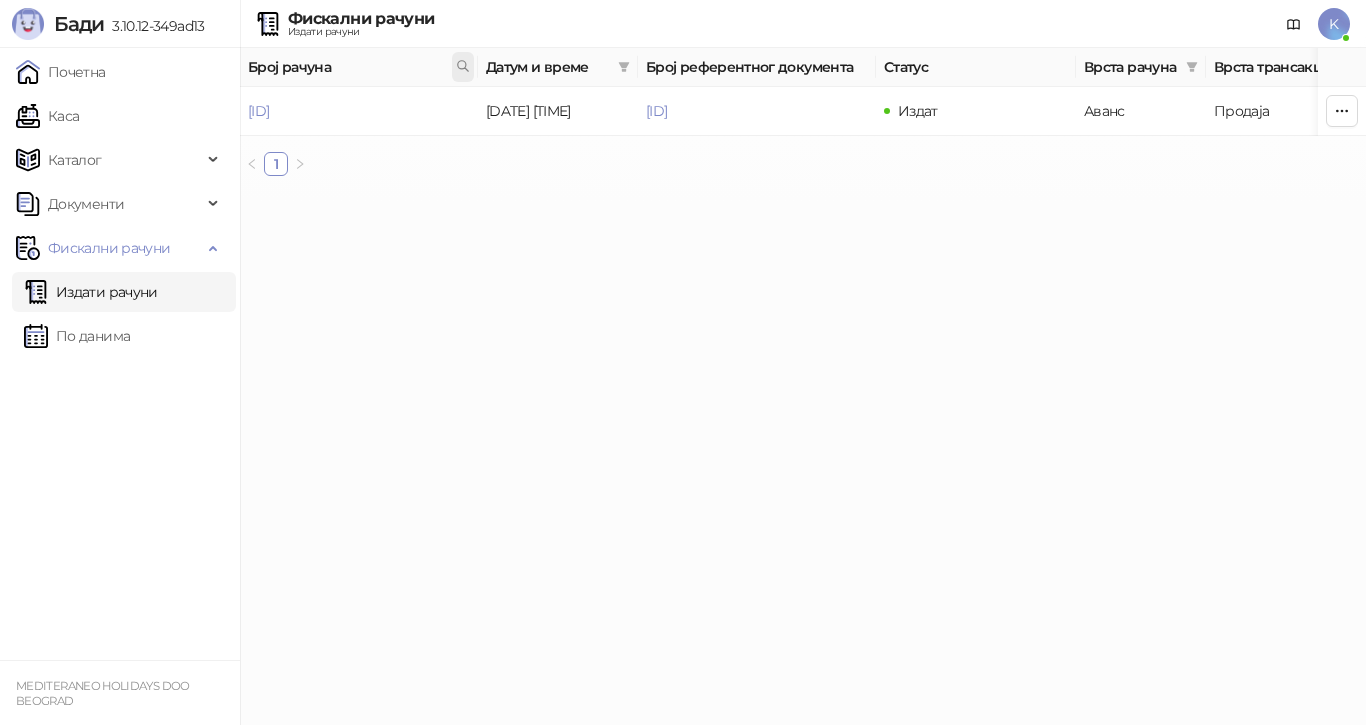 click 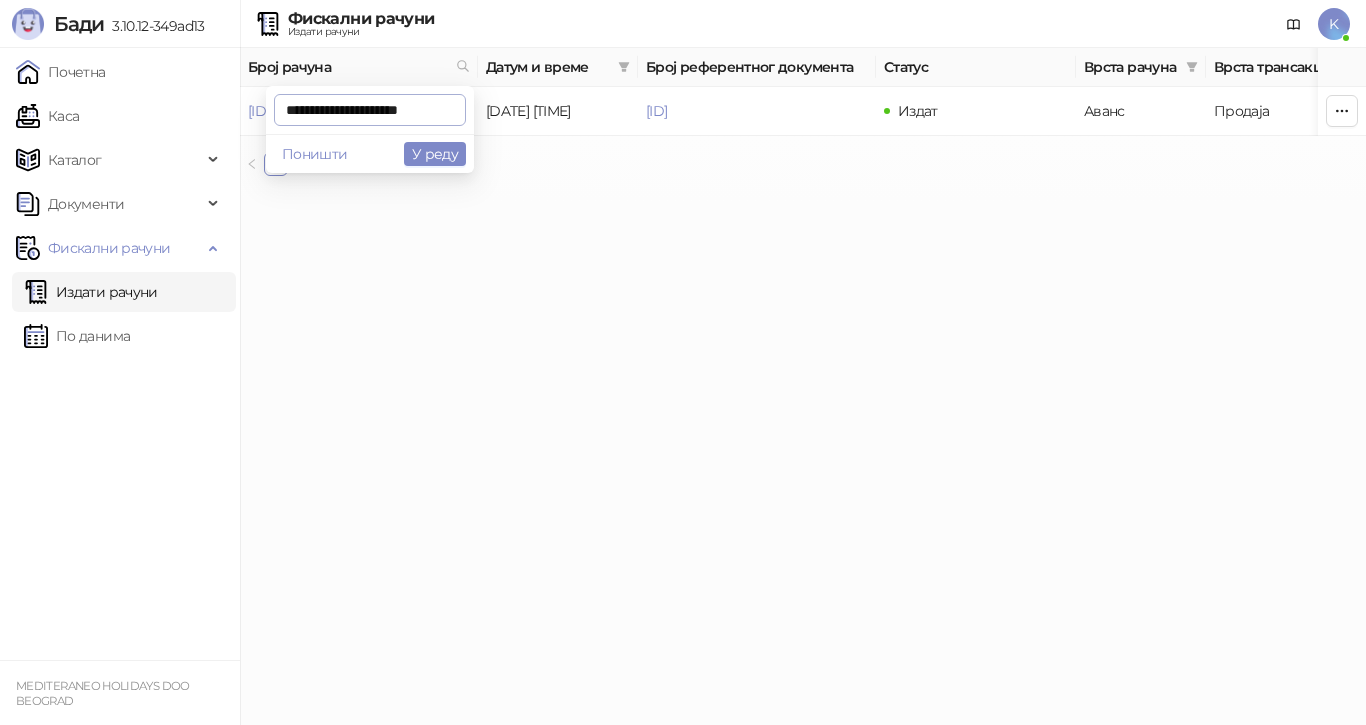 scroll, scrollTop: 0, scrollLeft: 7, axis: horizontal 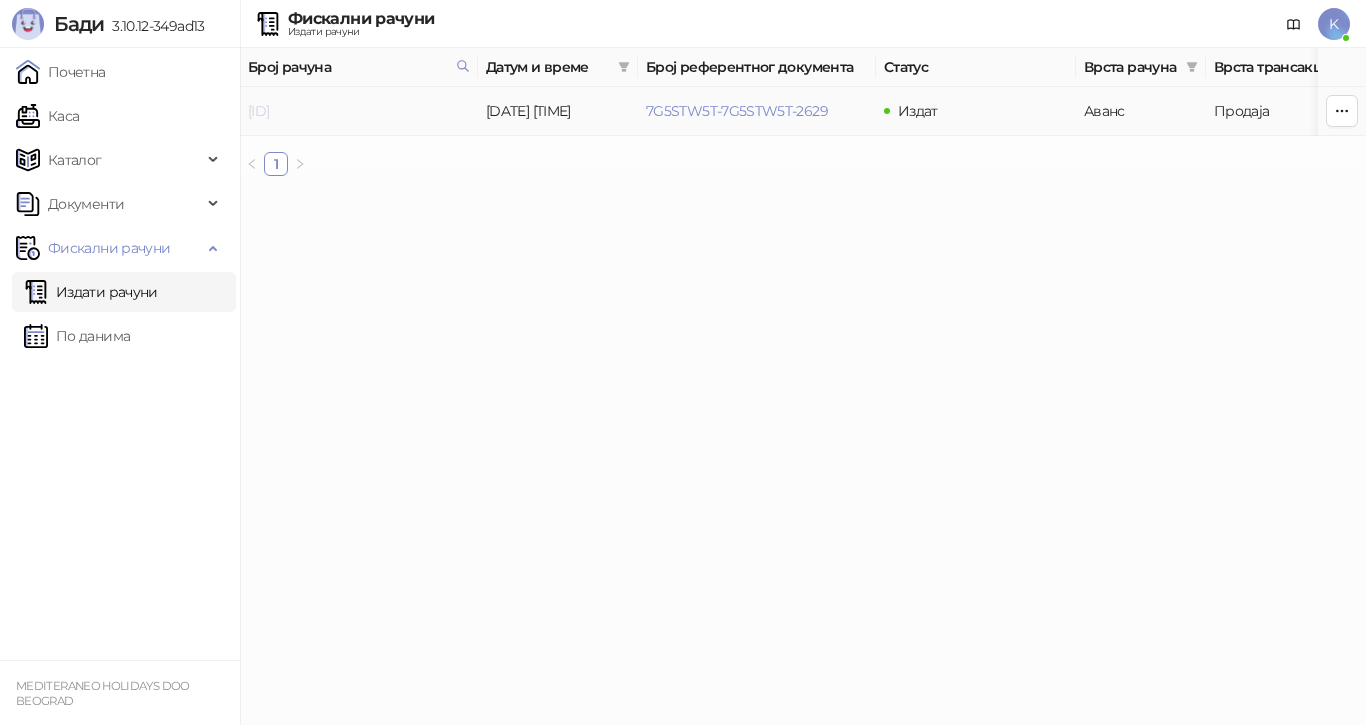 click on "[ID]" at bounding box center (258, 111) 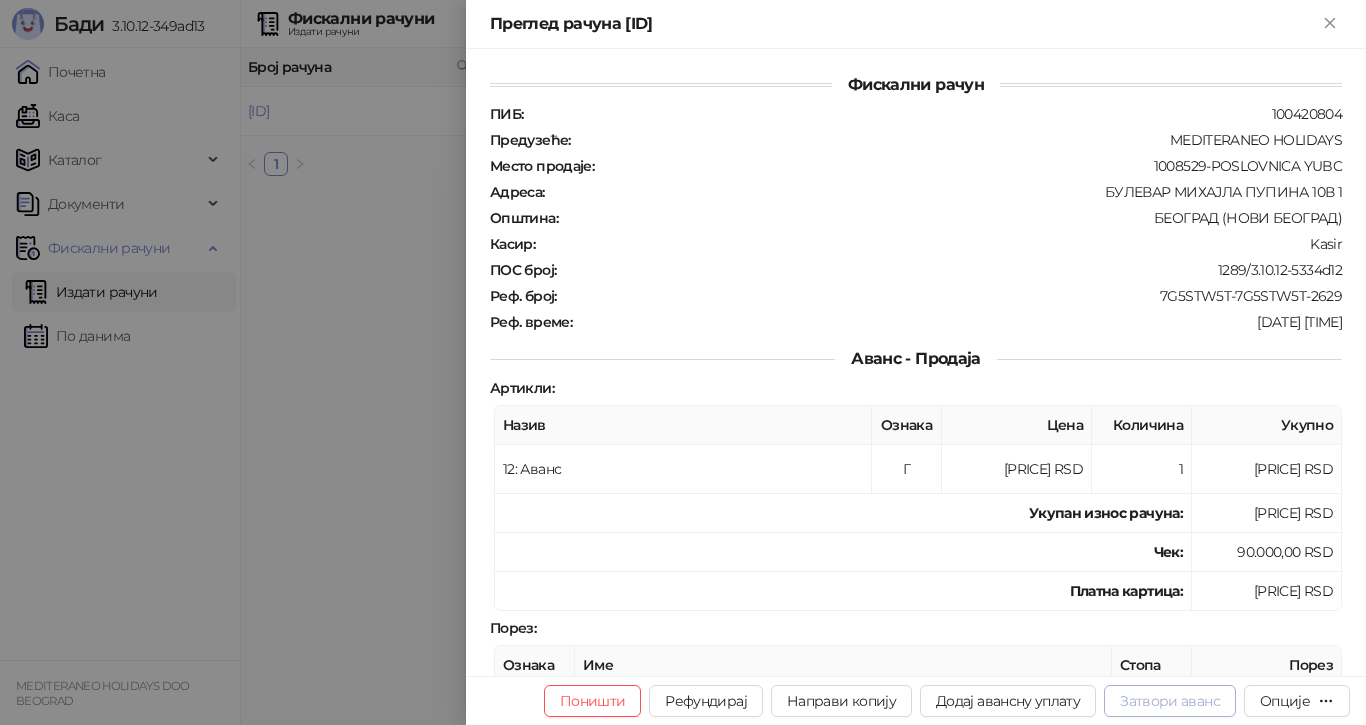 click on "Затвори аванс" at bounding box center [1170, 701] 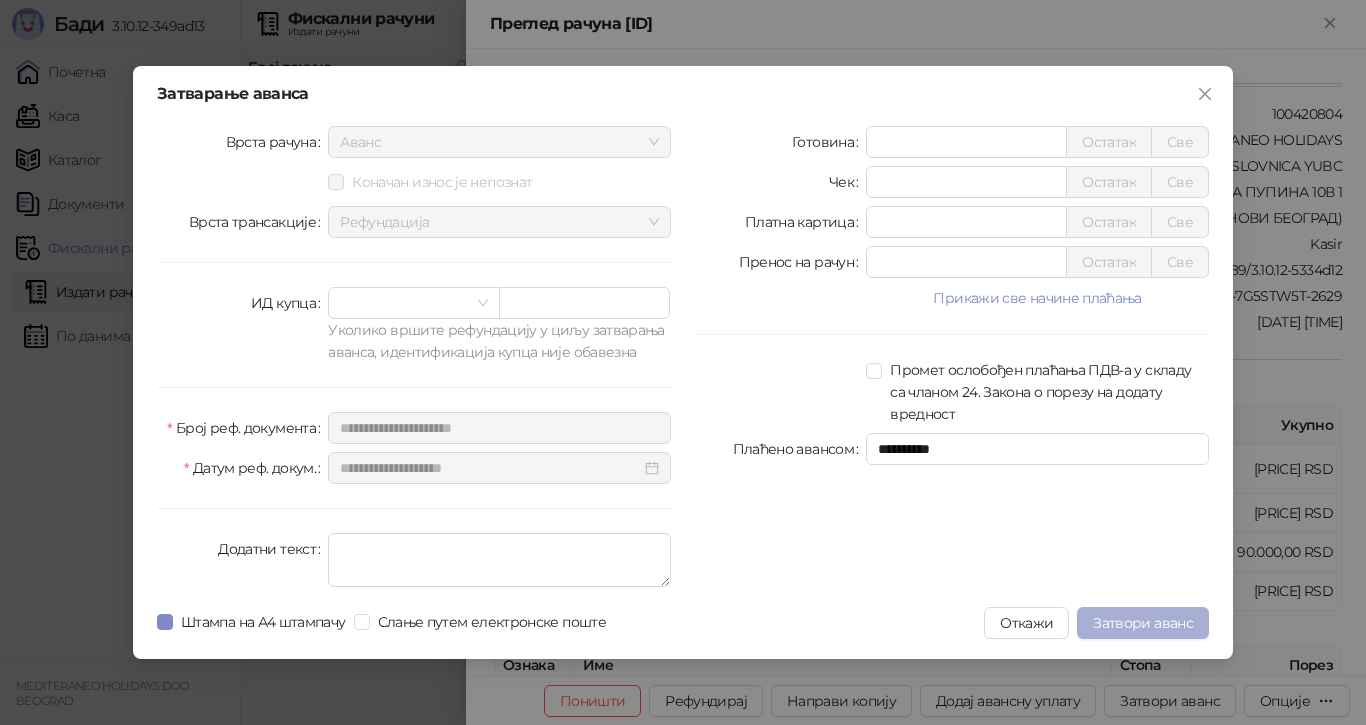 click on "Затвори аванс" at bounding box center [1143, 623] 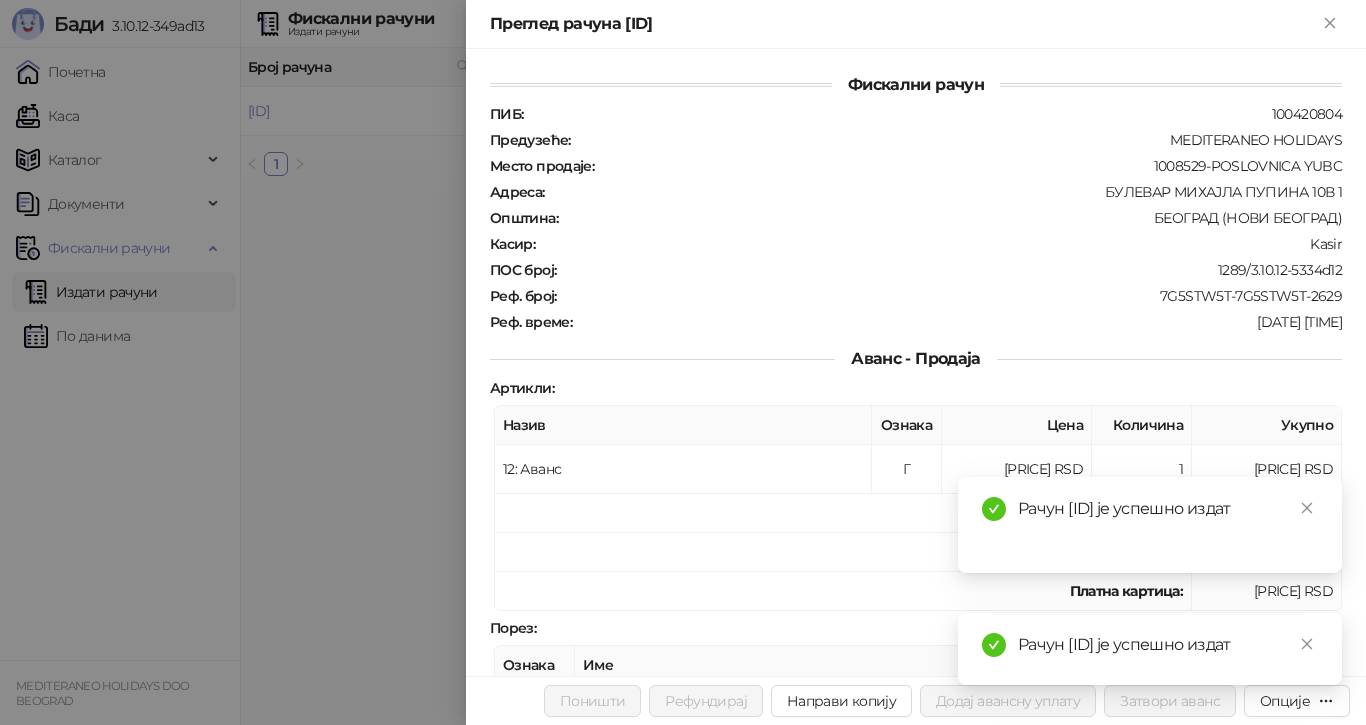 click at bounding box center (683, 362) 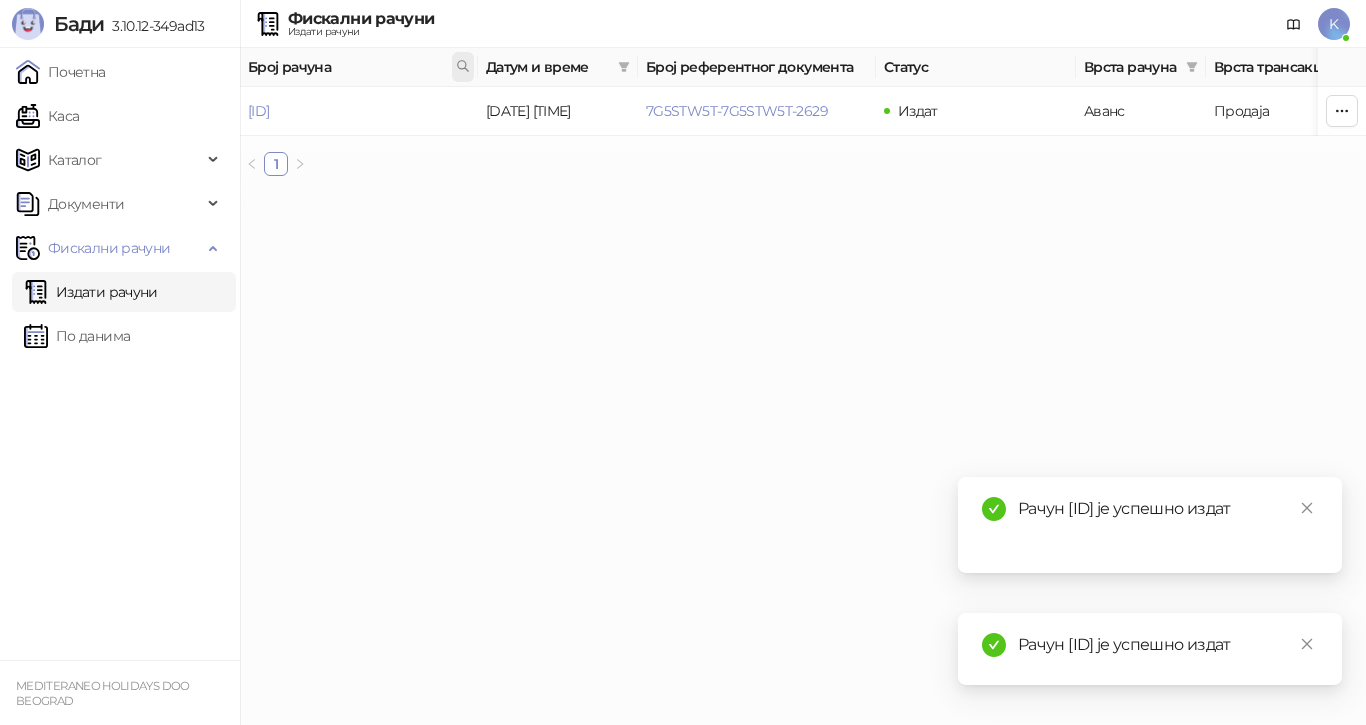 click 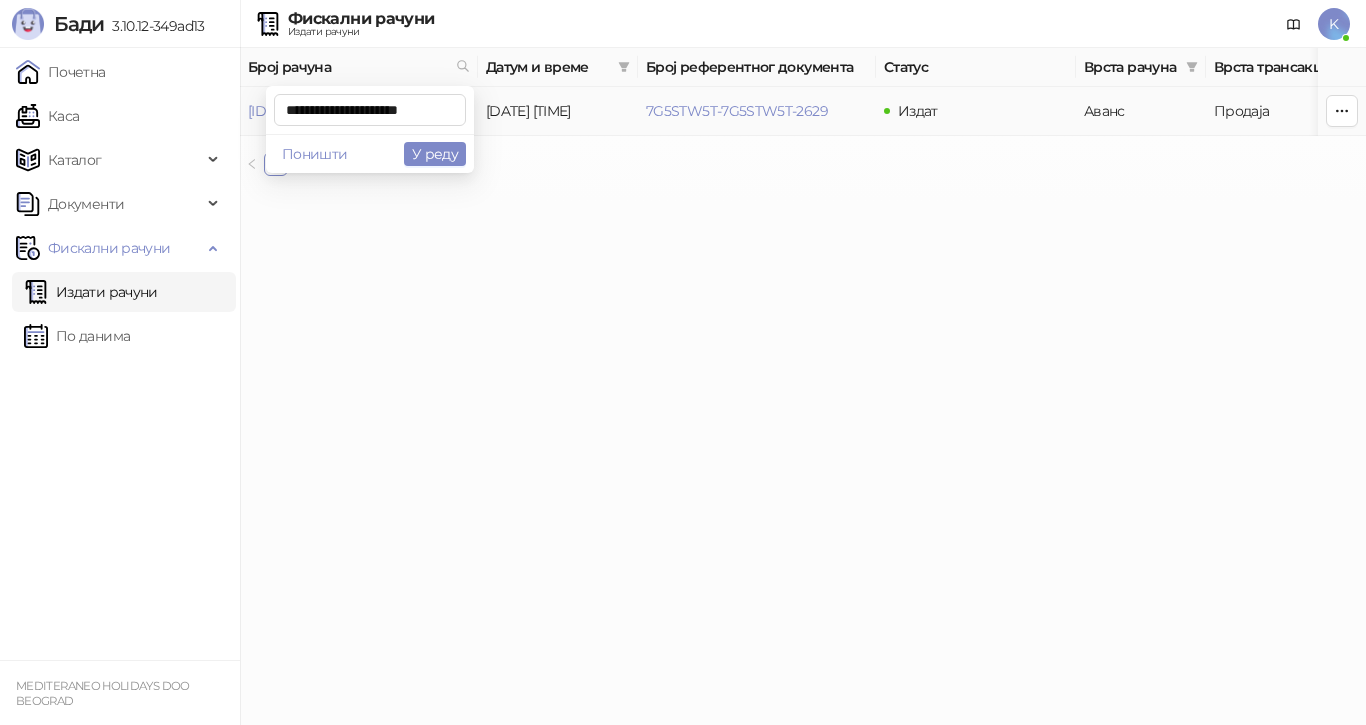 scroll, scrollTop: 0, scrollLeft: 3, axis: horizontal 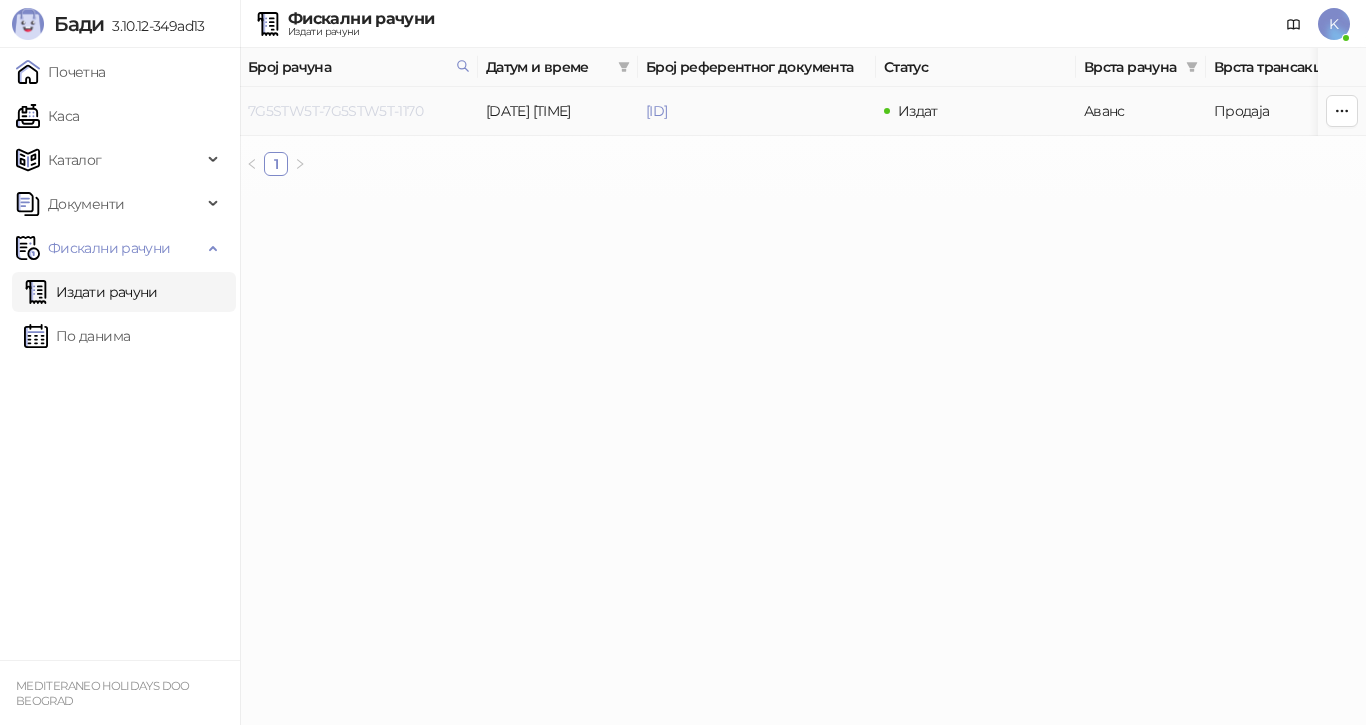 click on "7G5STW5T-7G5STW5T-1170" at bounding box center [335, 111] 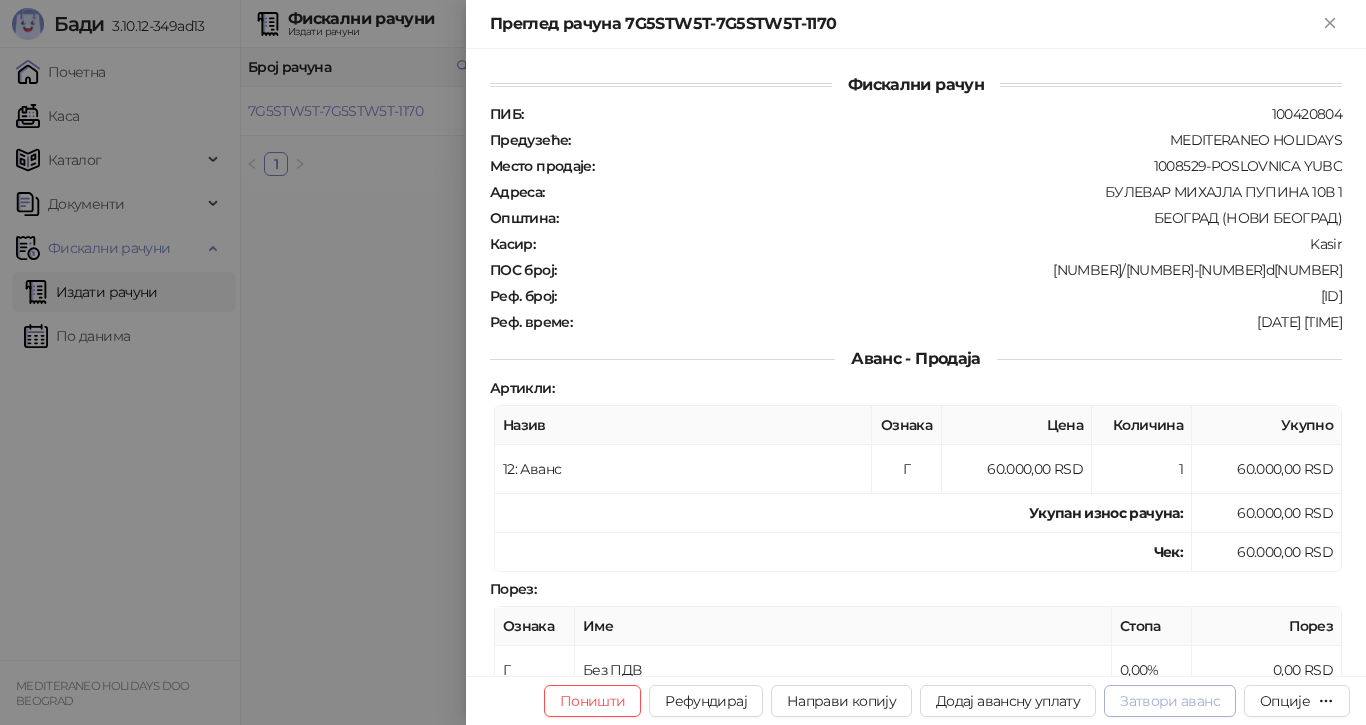 click on "Затвори аванс" at bounding box center (1170, 701) 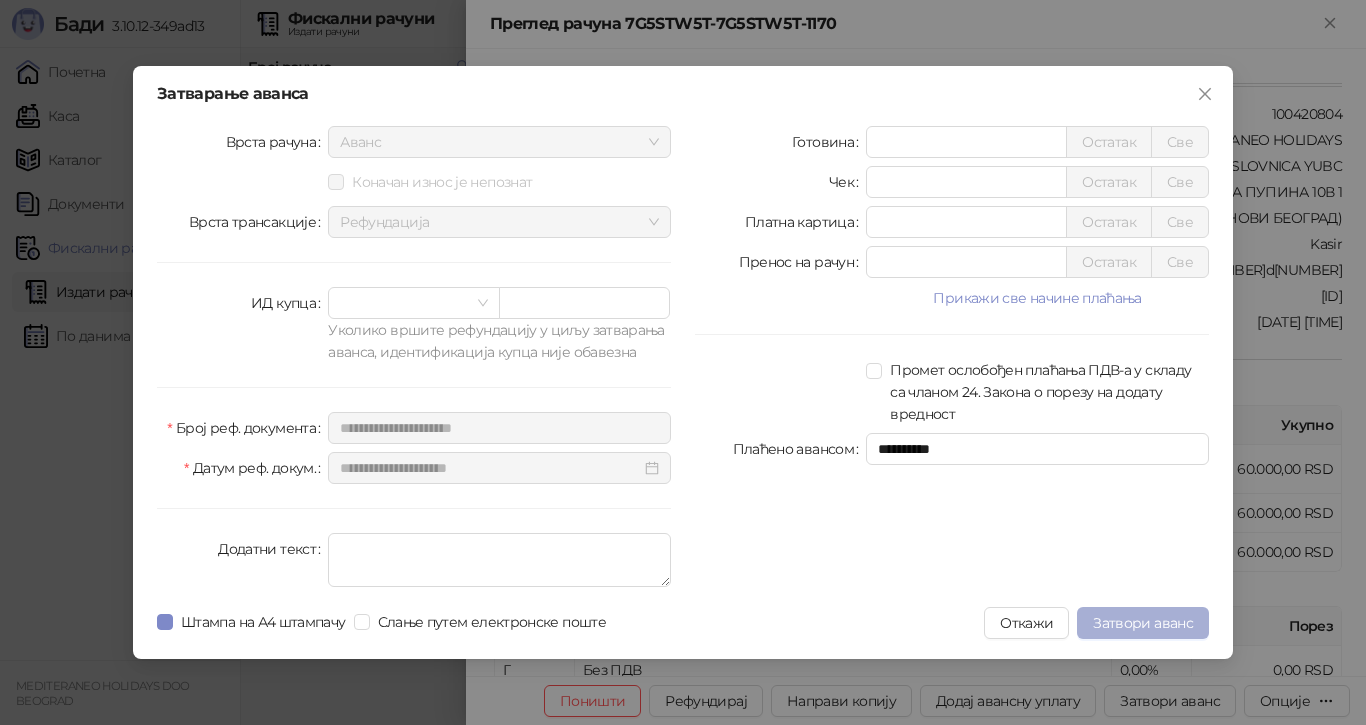 click on "Затвори аванс" at bounding box center (1143, 623) 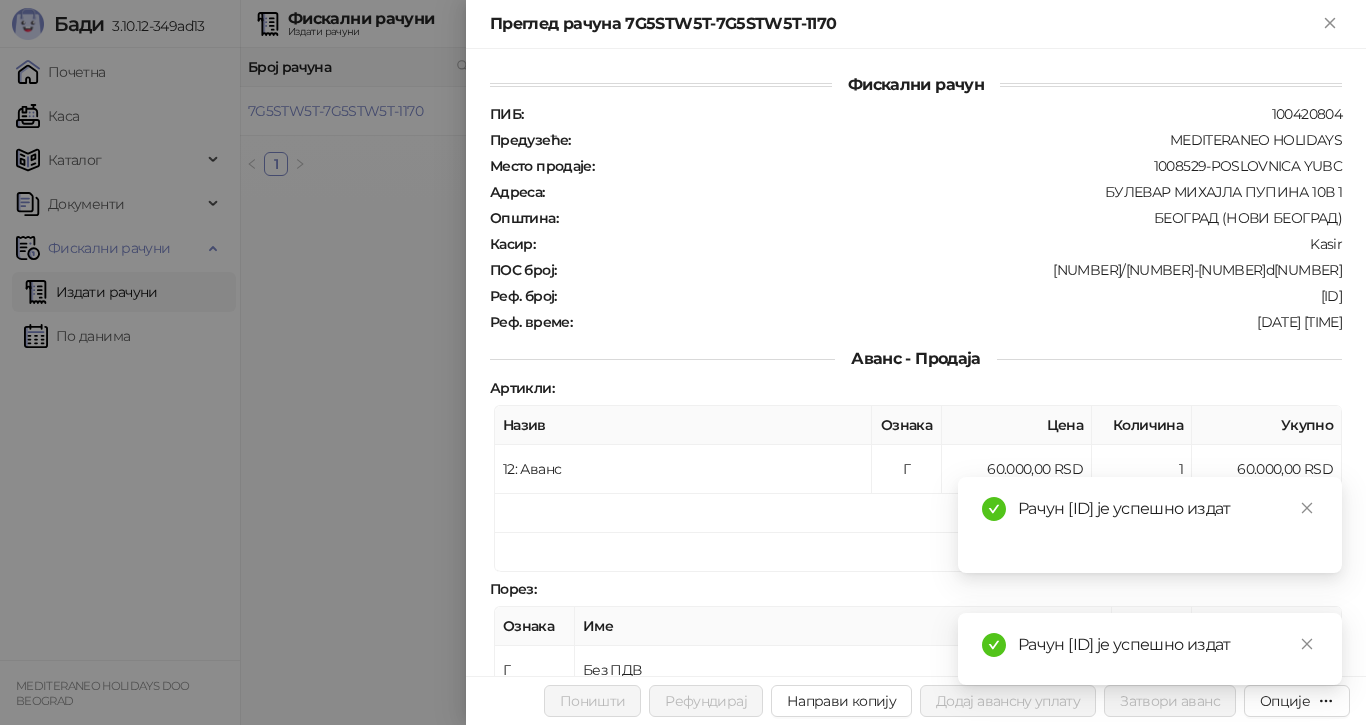 click at bounding box center (683, 362) 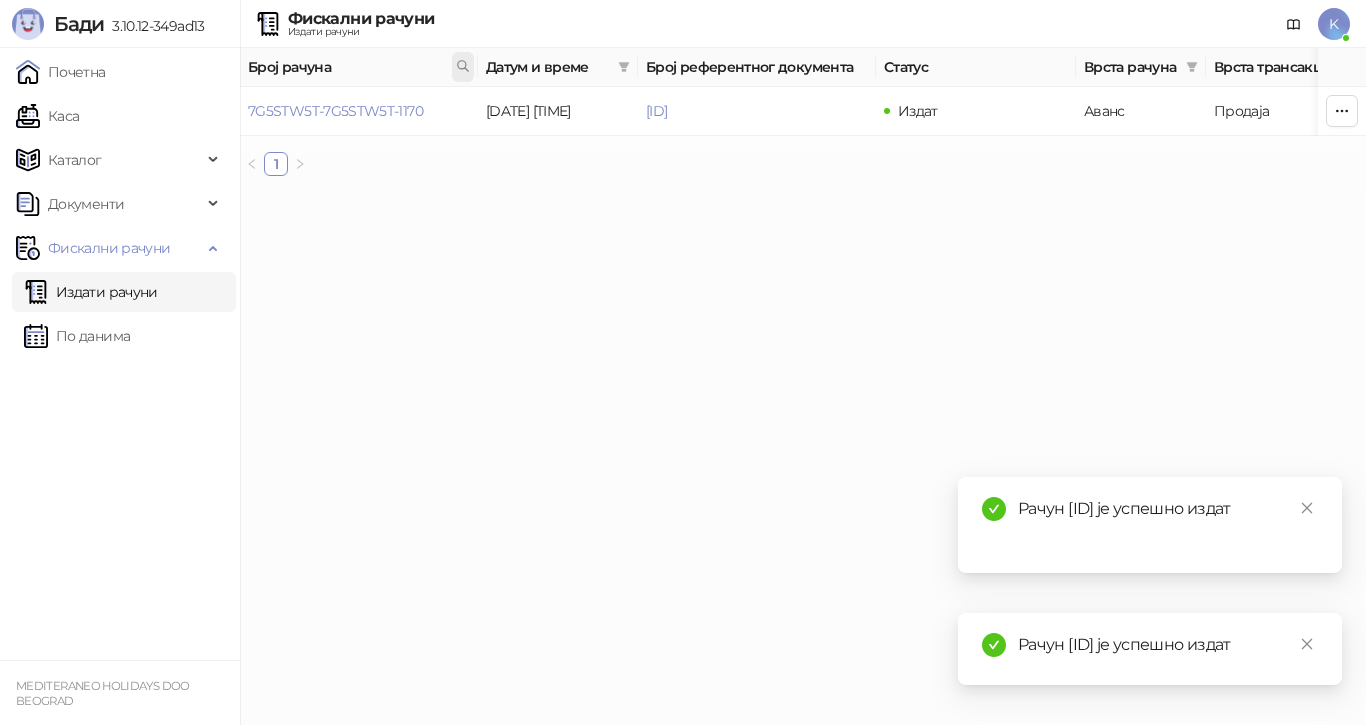 click 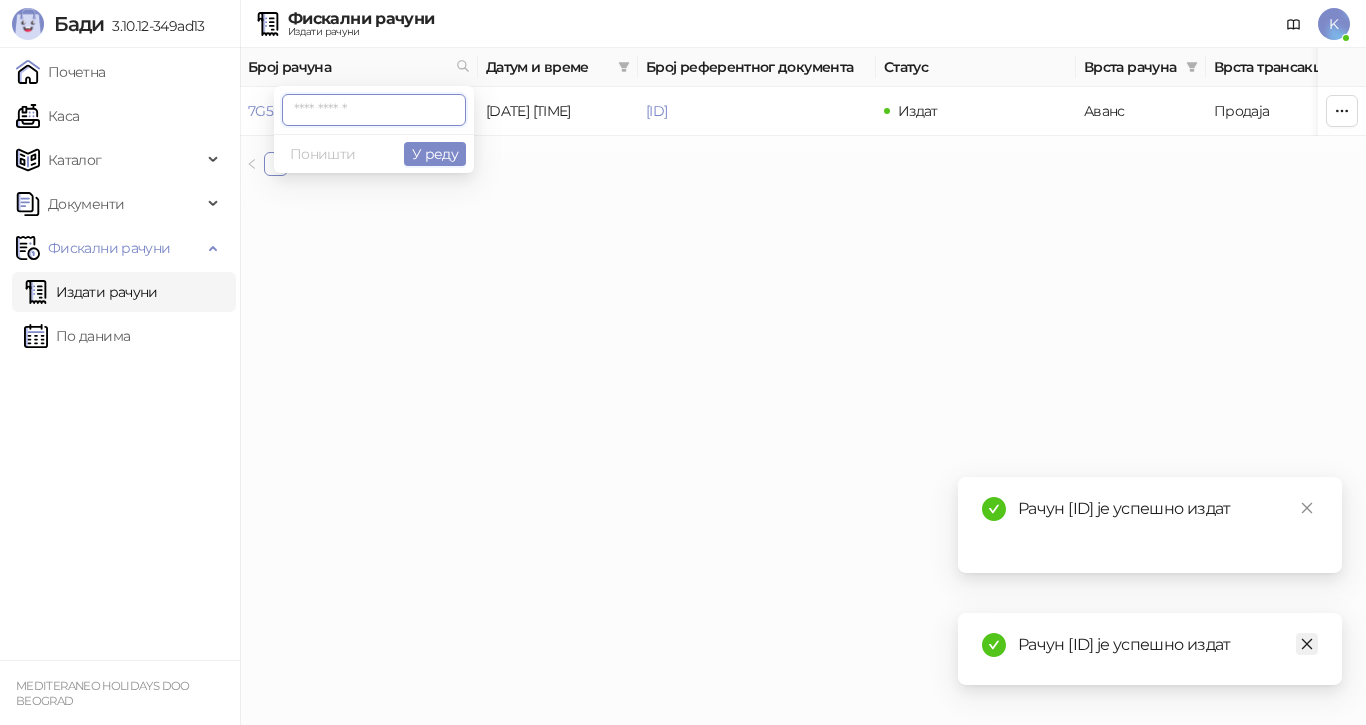 click 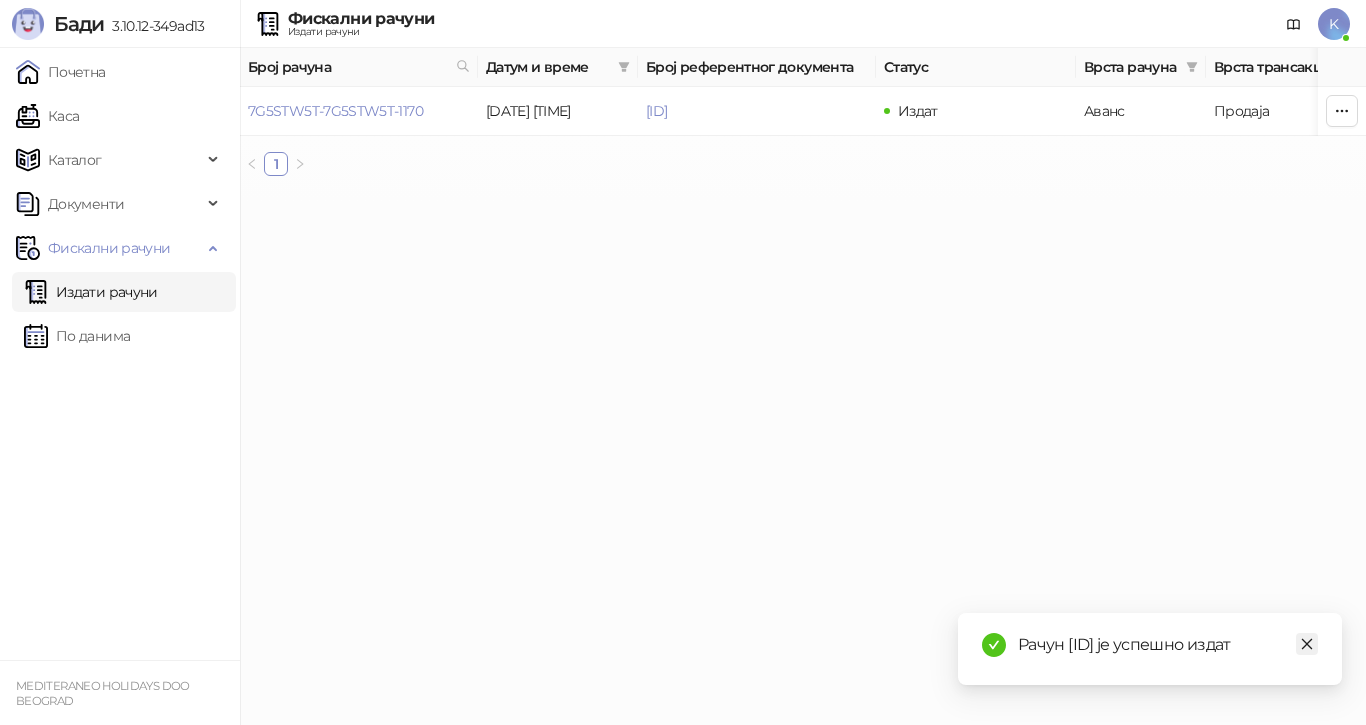click 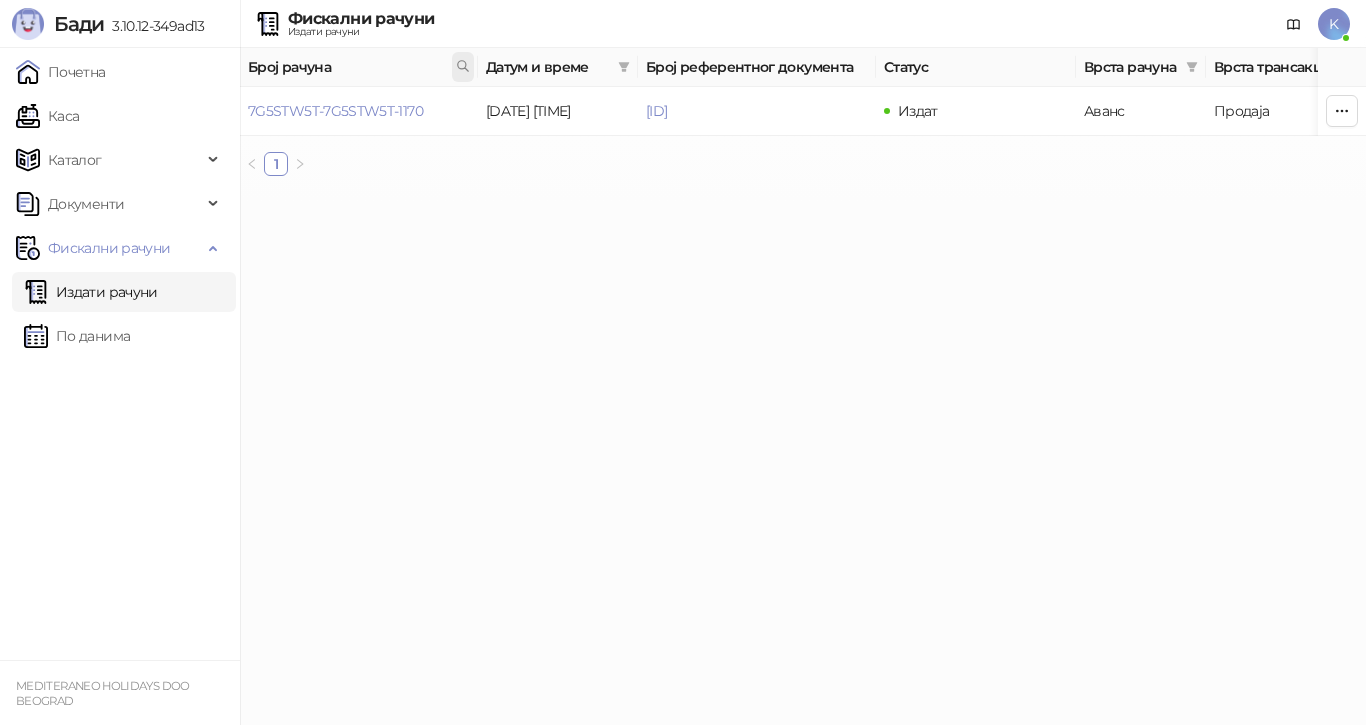 click 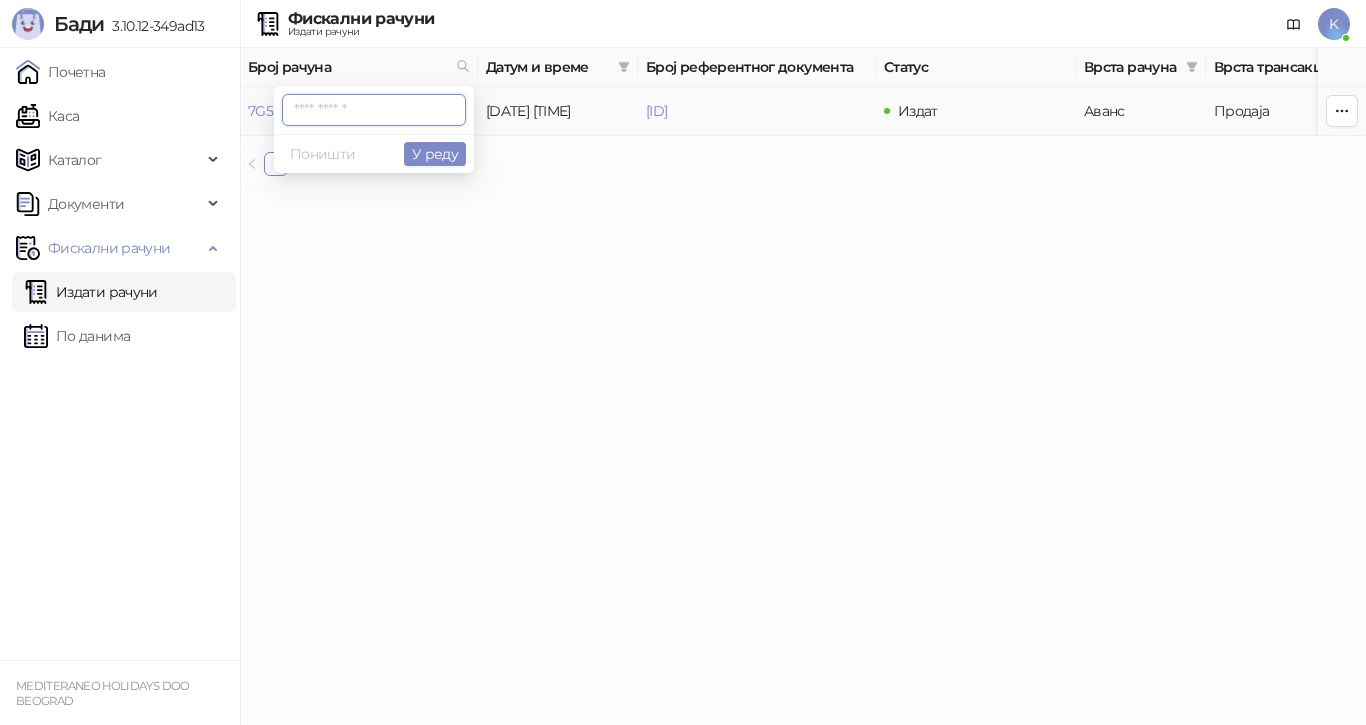 paste on "**********" 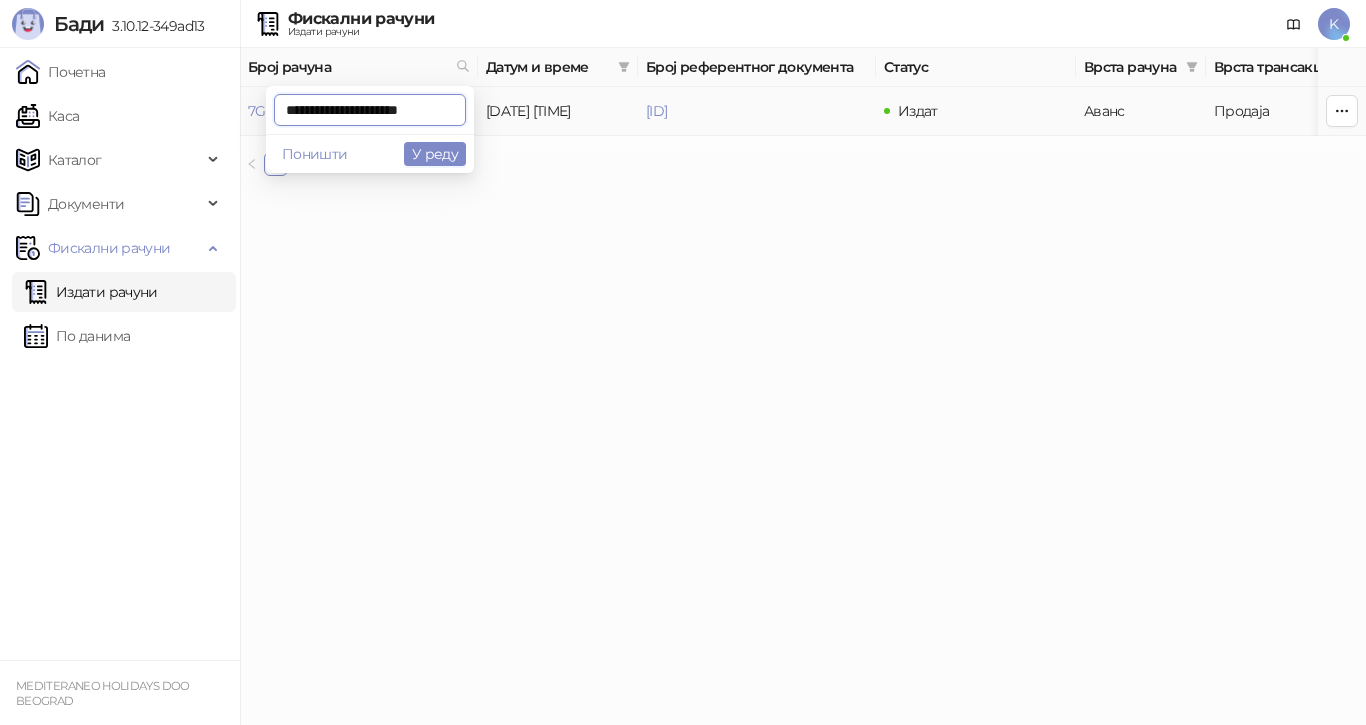 scroll, scrollTop: 0, scrollLeft: 5, axis: horizontal 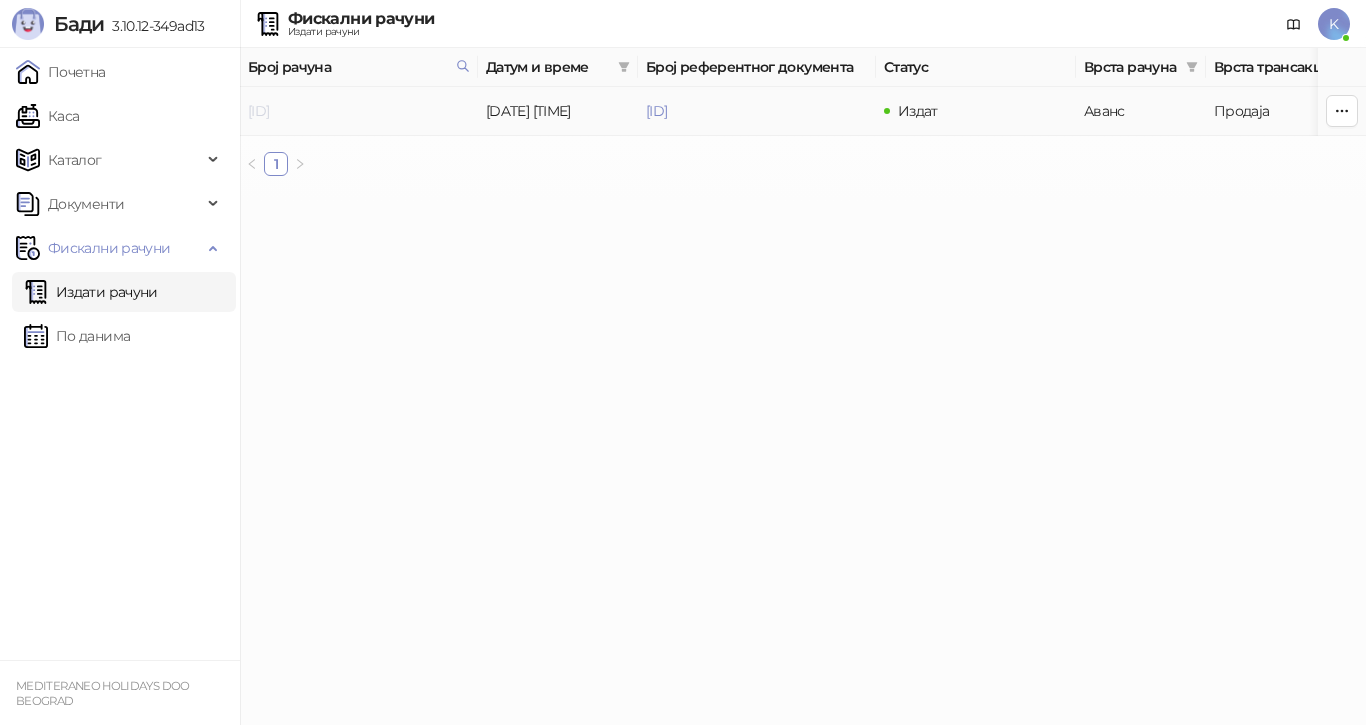 click on "[ID]" at bounding box center (258, 111) 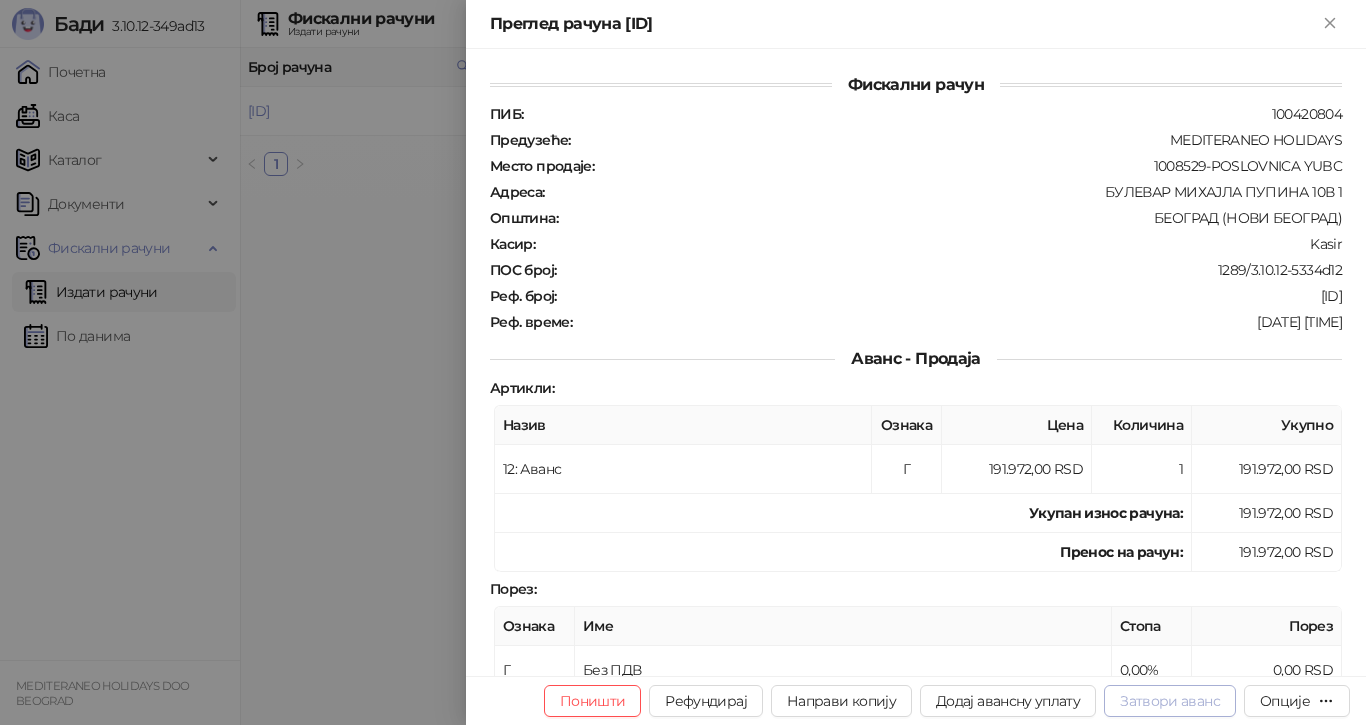 click on "Затвори аванс" at bounding box center (1170, 701) 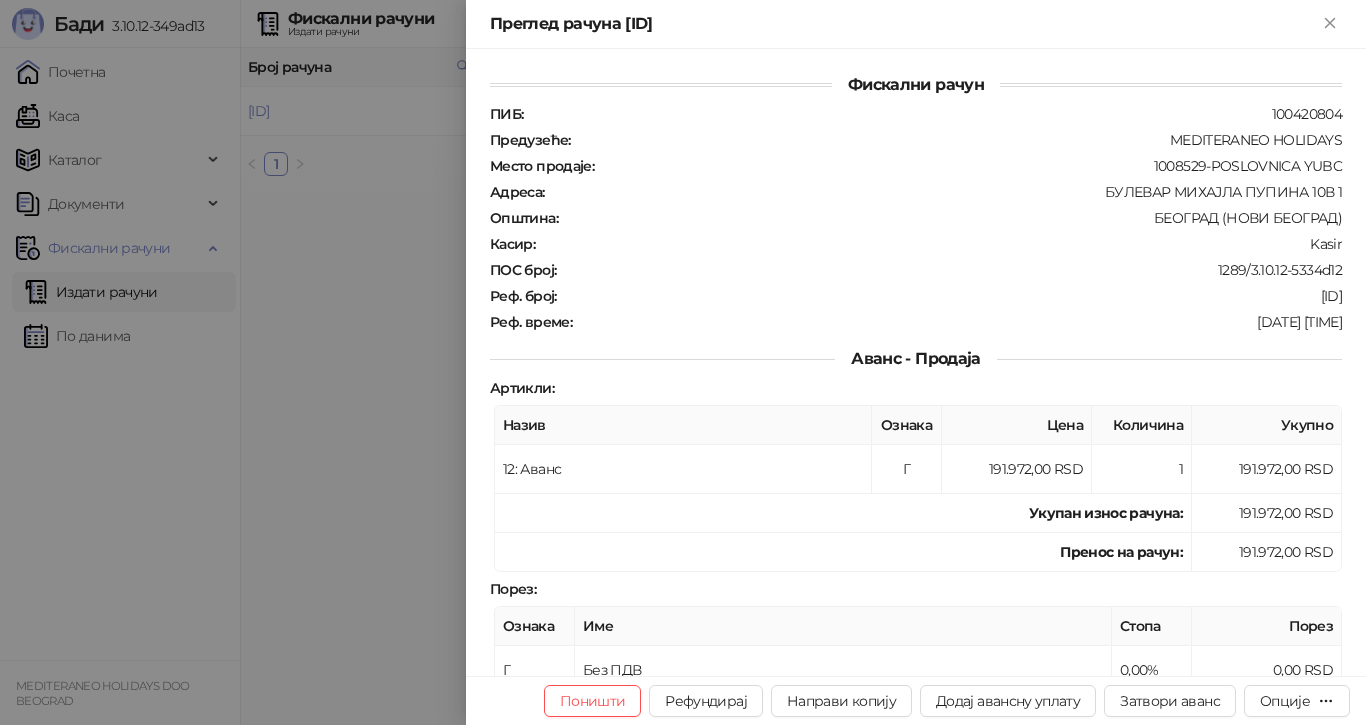 type on "**********" 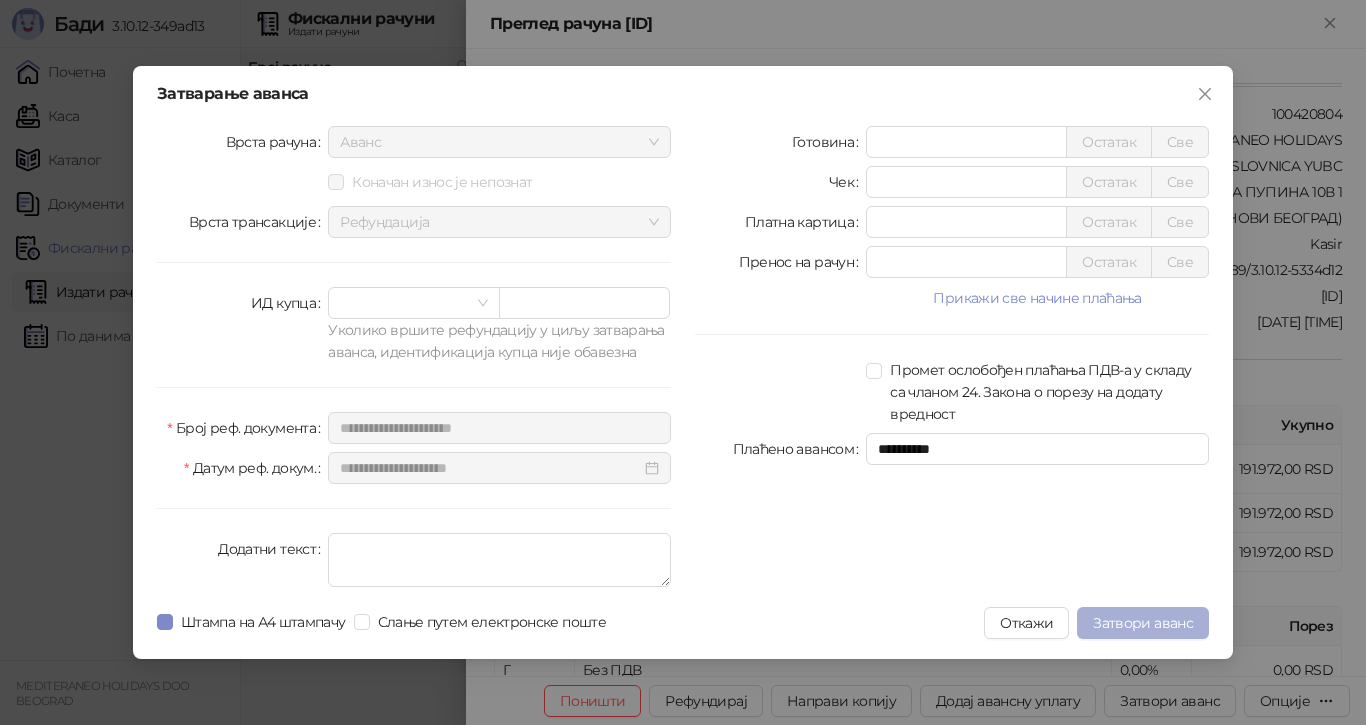 click on "Затвори аванс" at bounding box center (1143, 623) 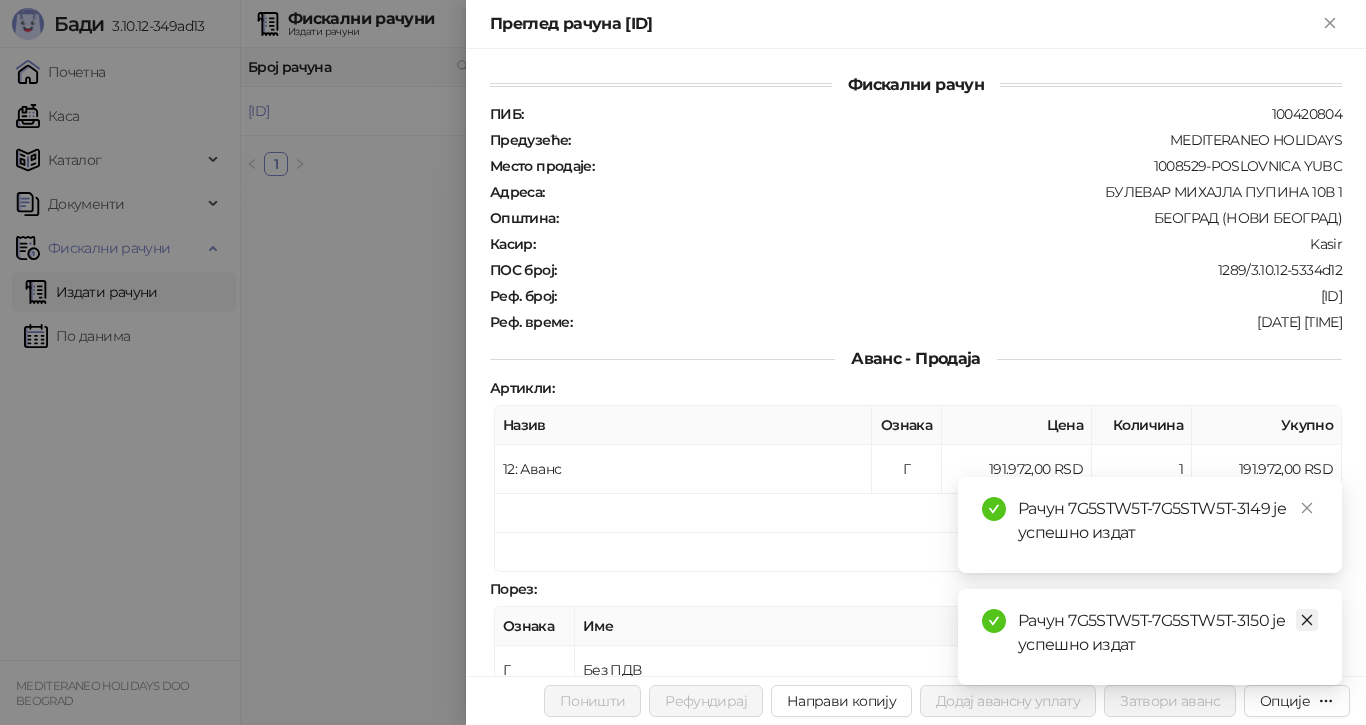 click 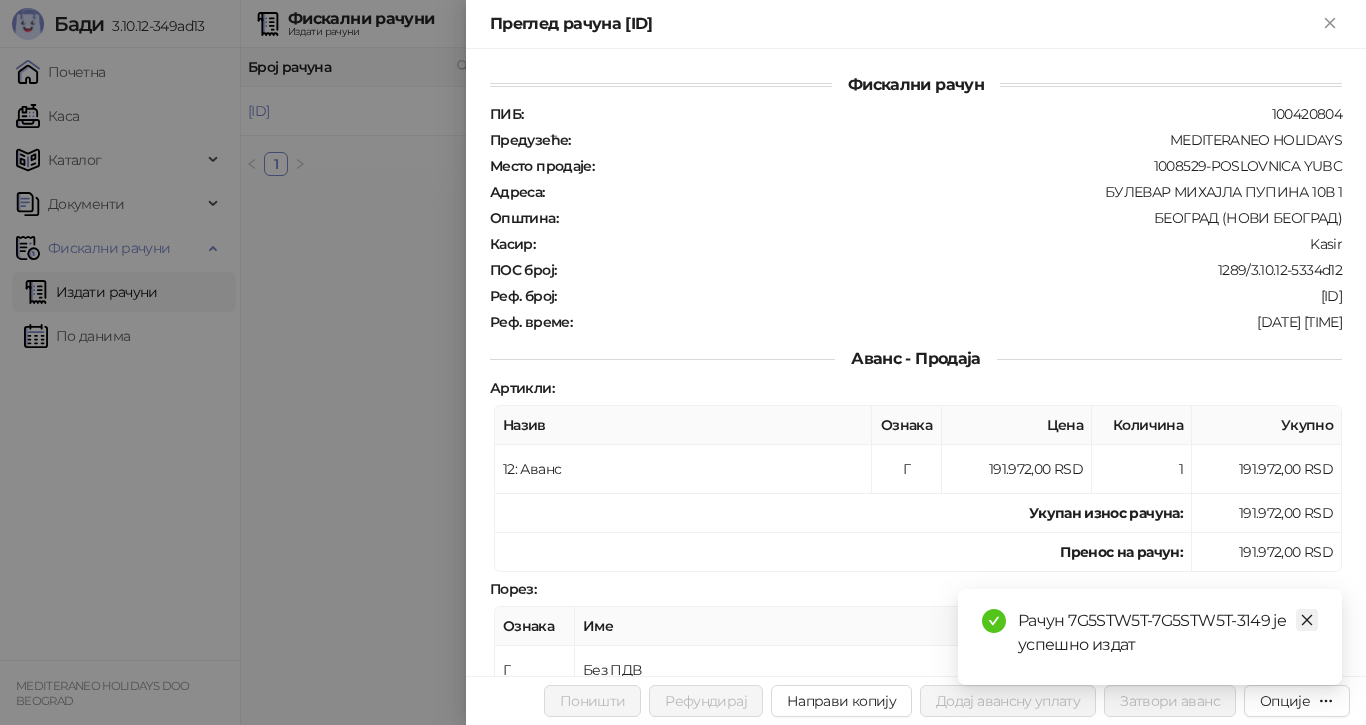 click 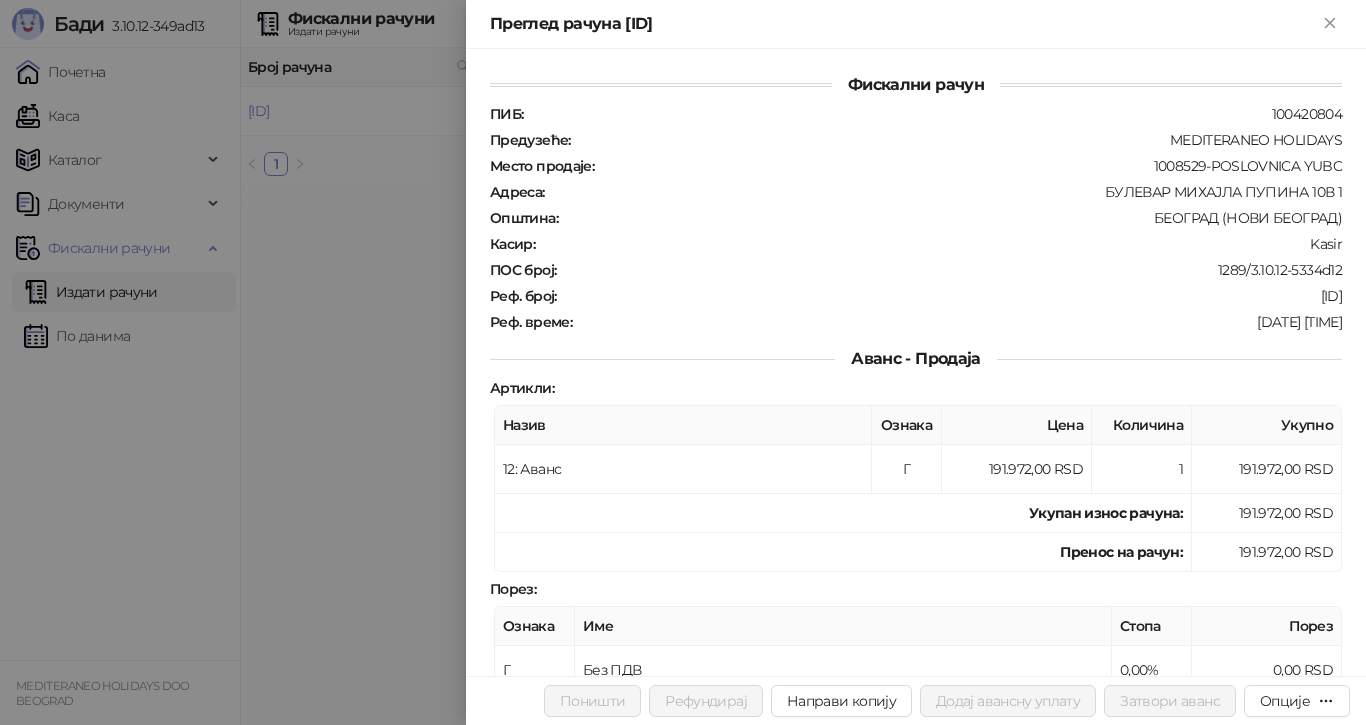click at bounding box center [683, 362] 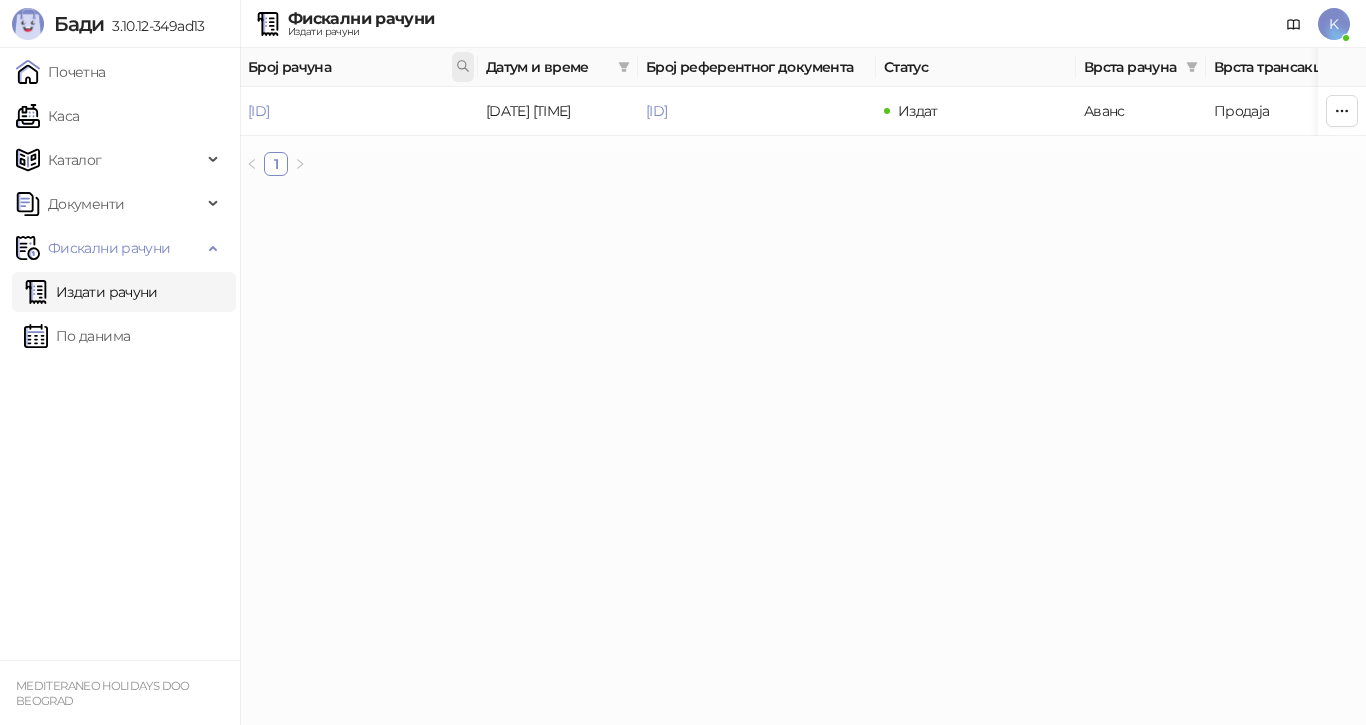 click 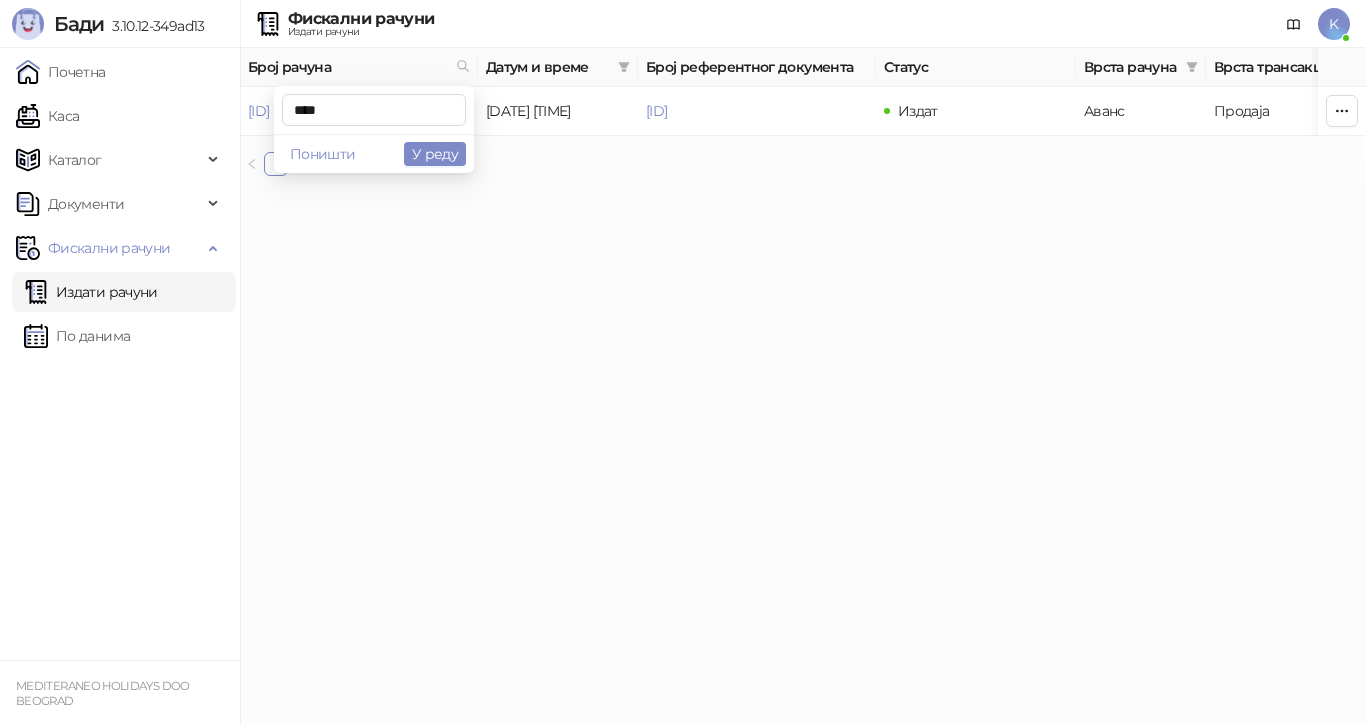 type on "****" 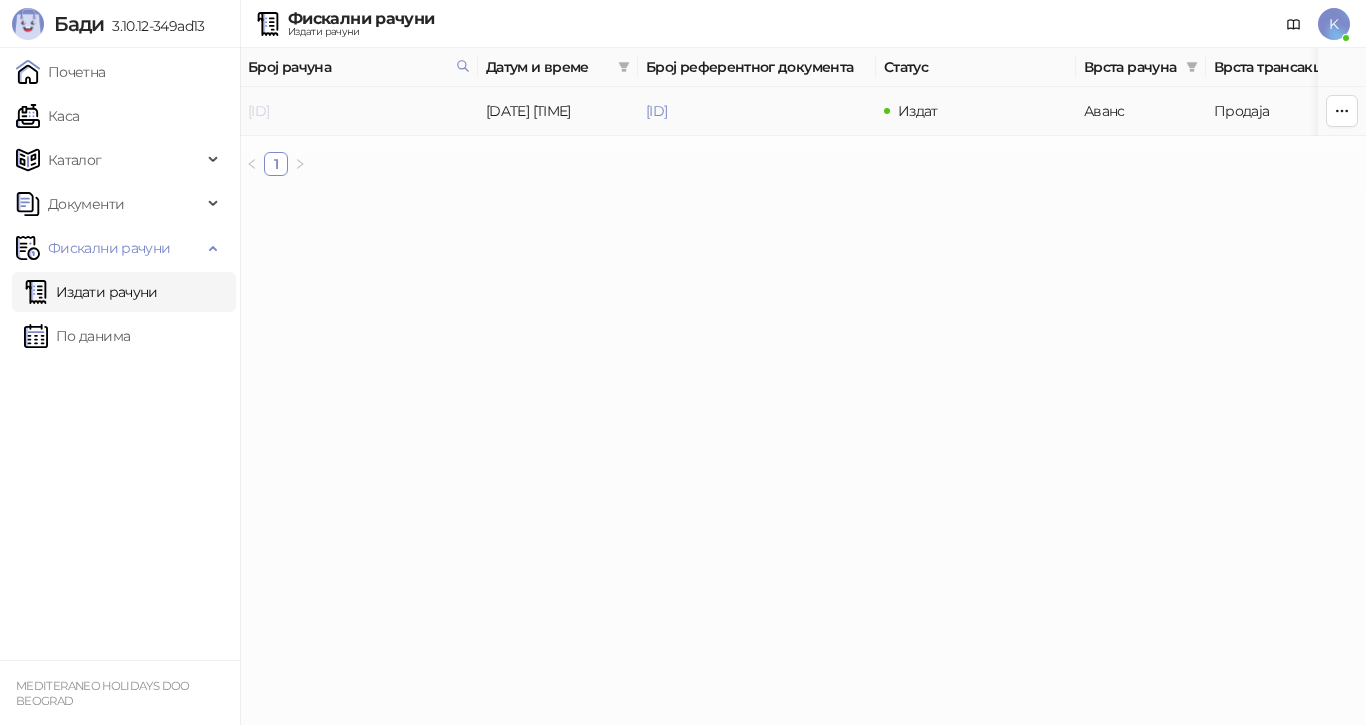 click on "[ID]" at bounding box center (258, 111) 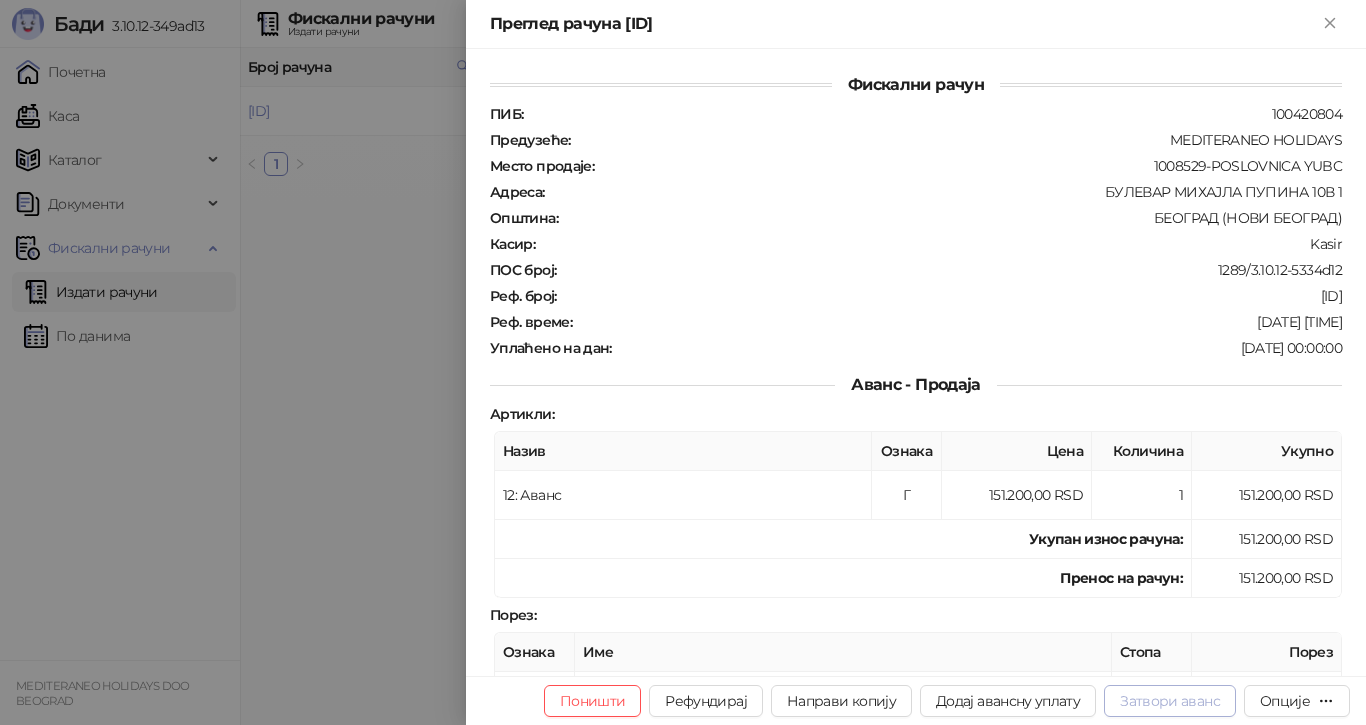 click on "Затвори аванс" at bounding box center (1170, 701) 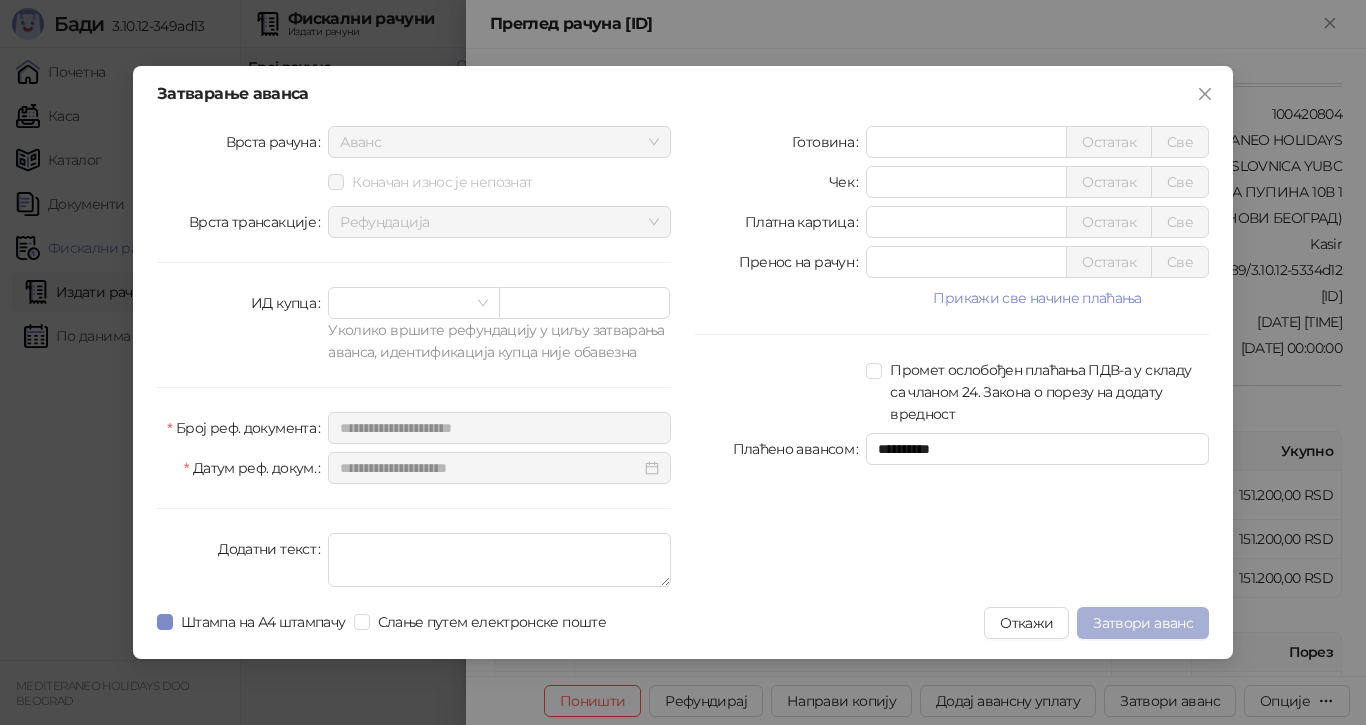 click on "Затвори аванс" at bounding box center [1143, 623] 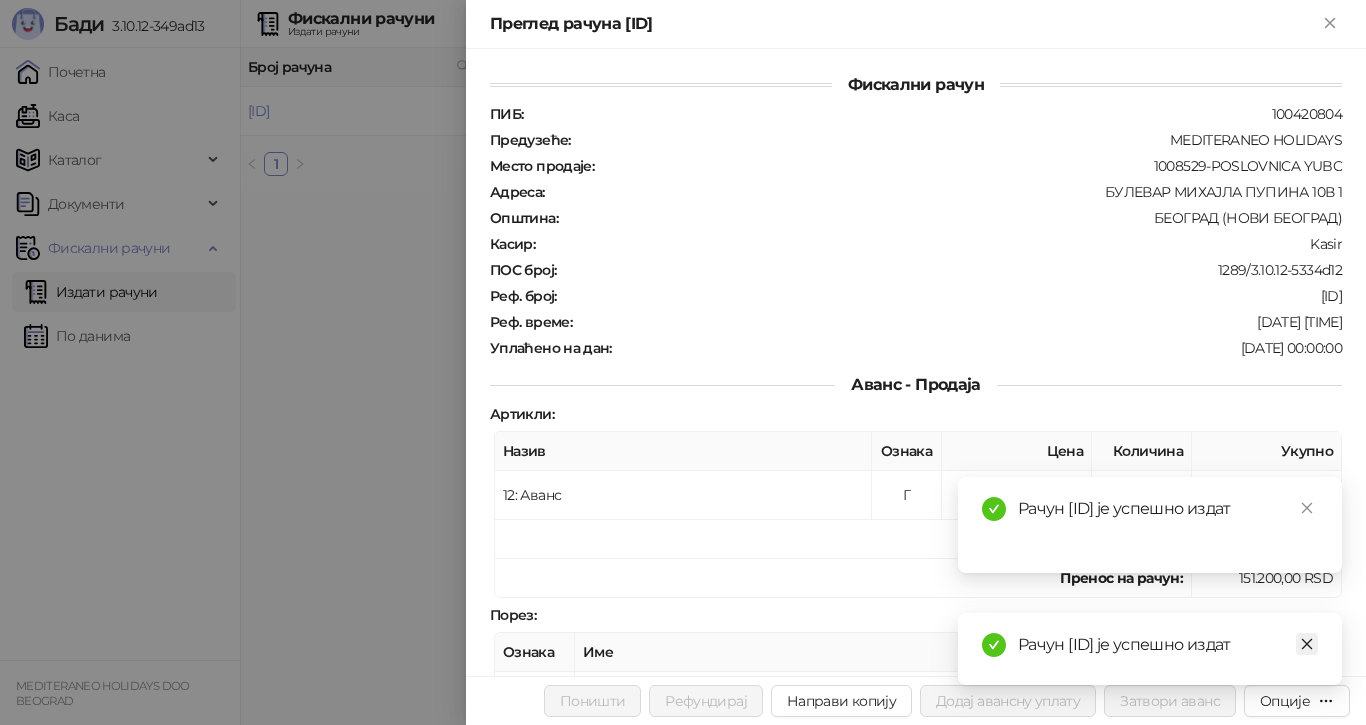 click 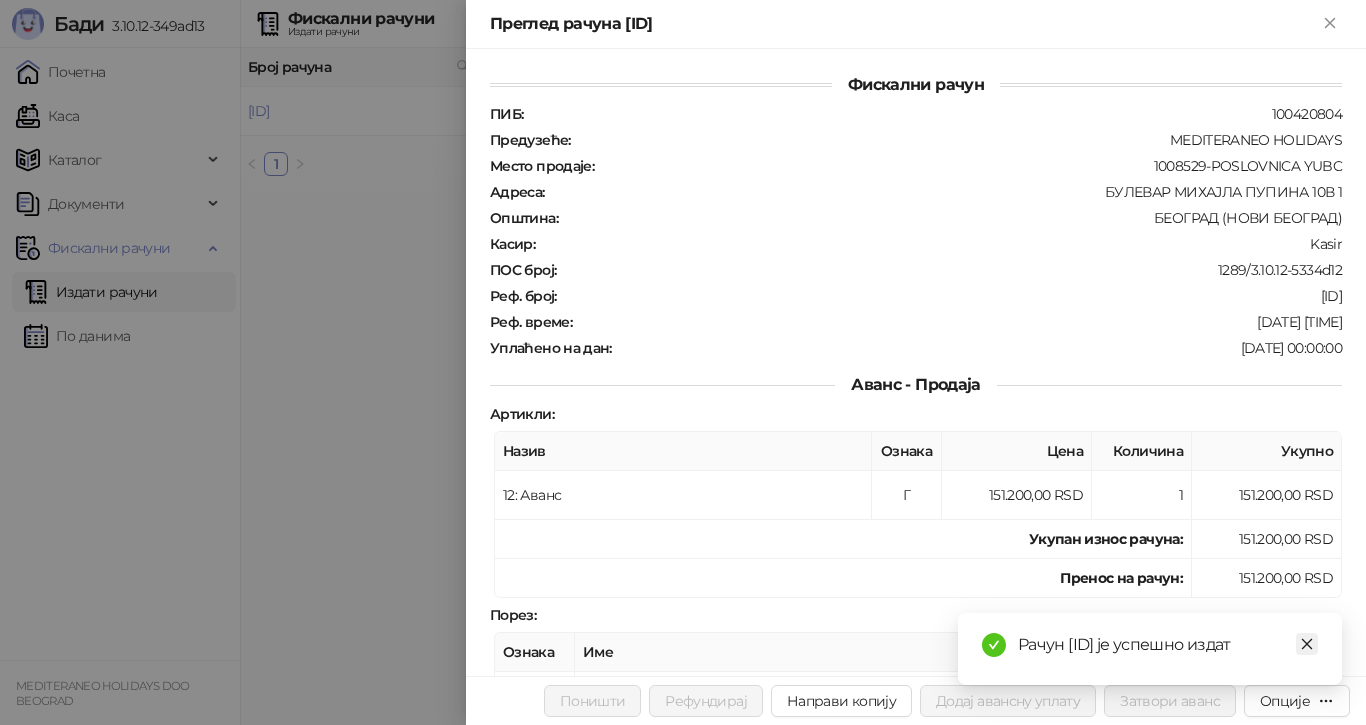click 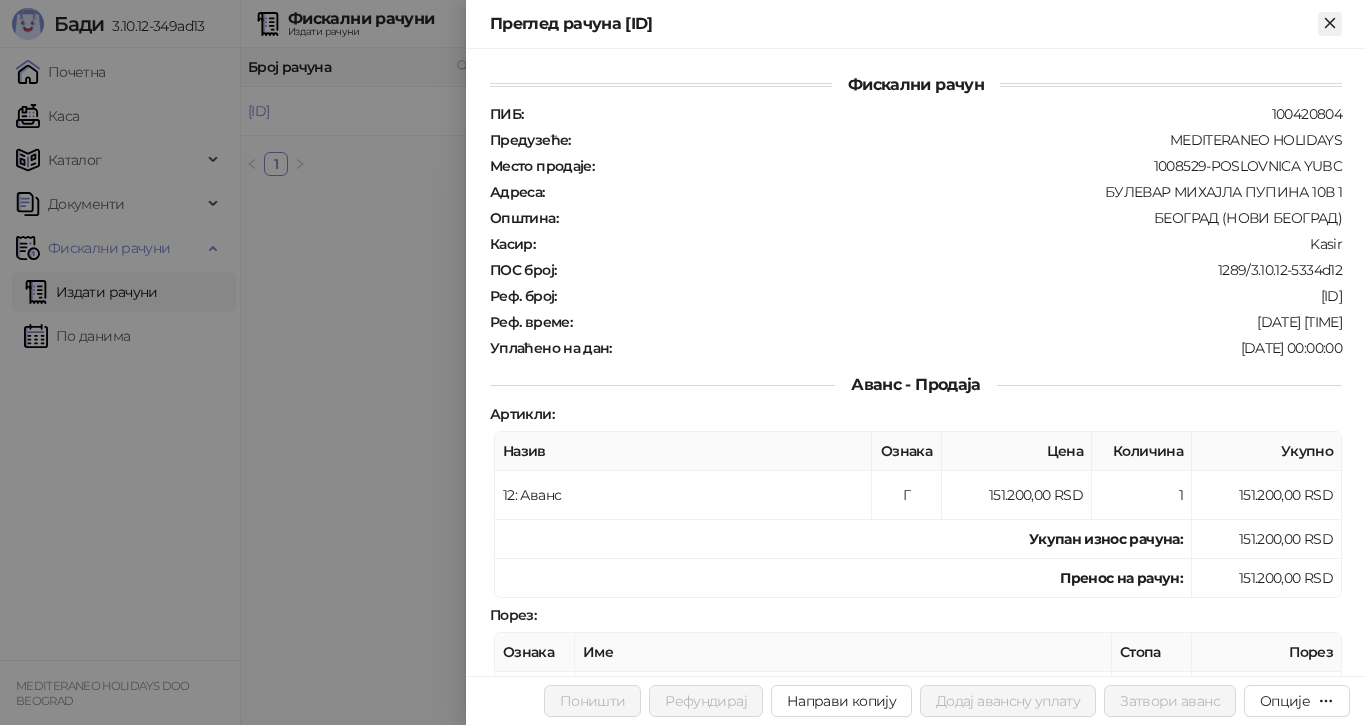 click 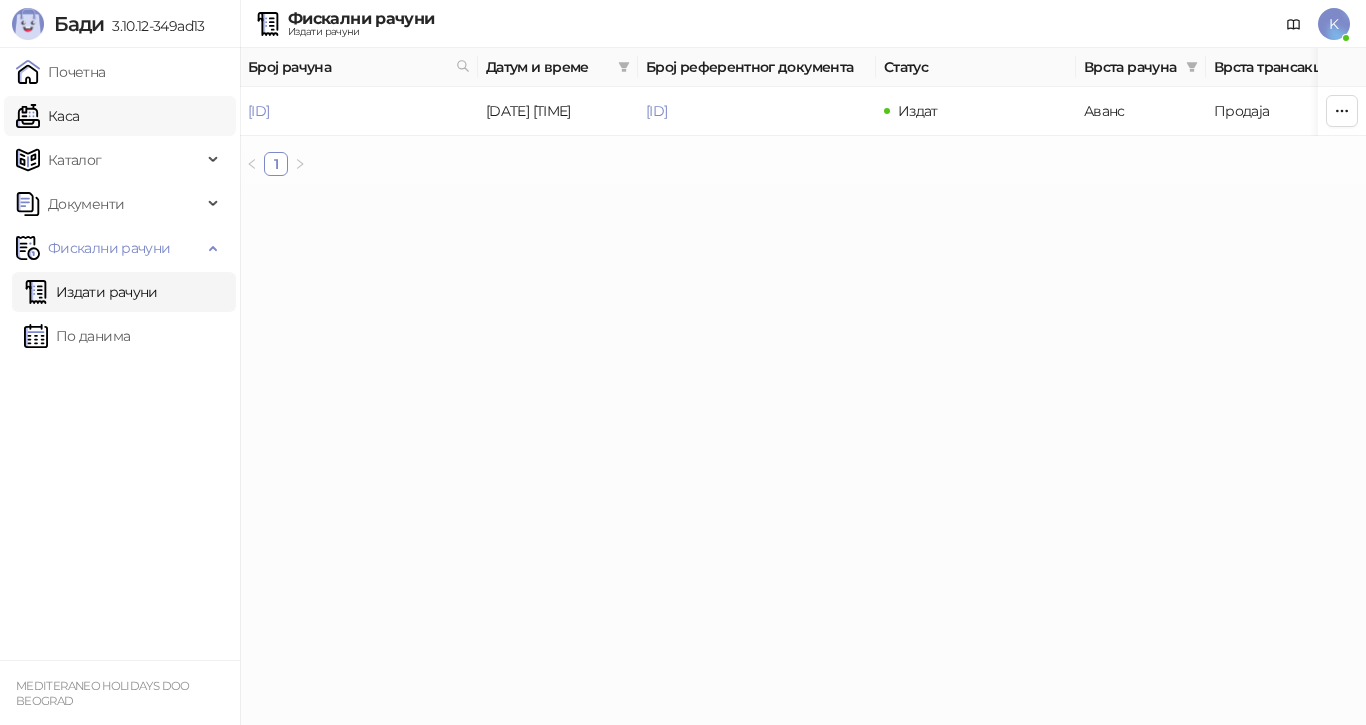 click on "Каса" at bounding box center [47, 116] 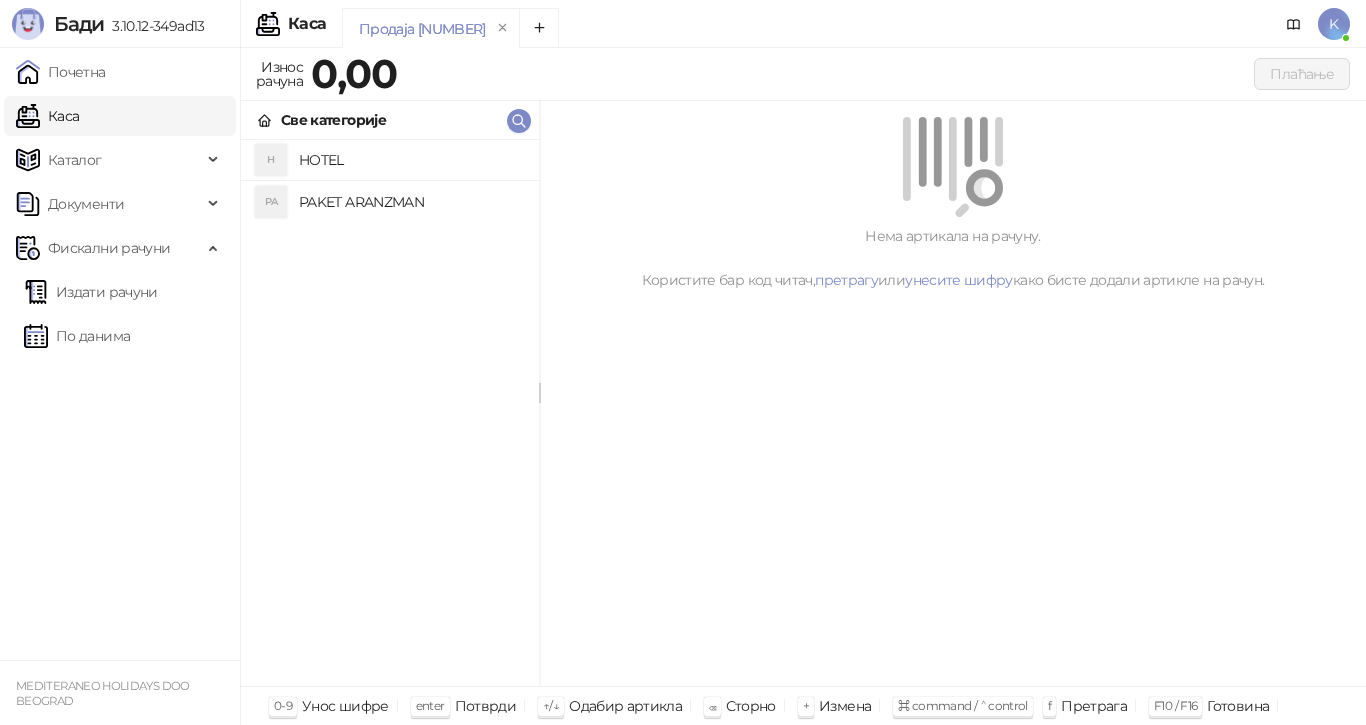 click on "PAKET ARANZMAN" at bounding box center (411, 202) 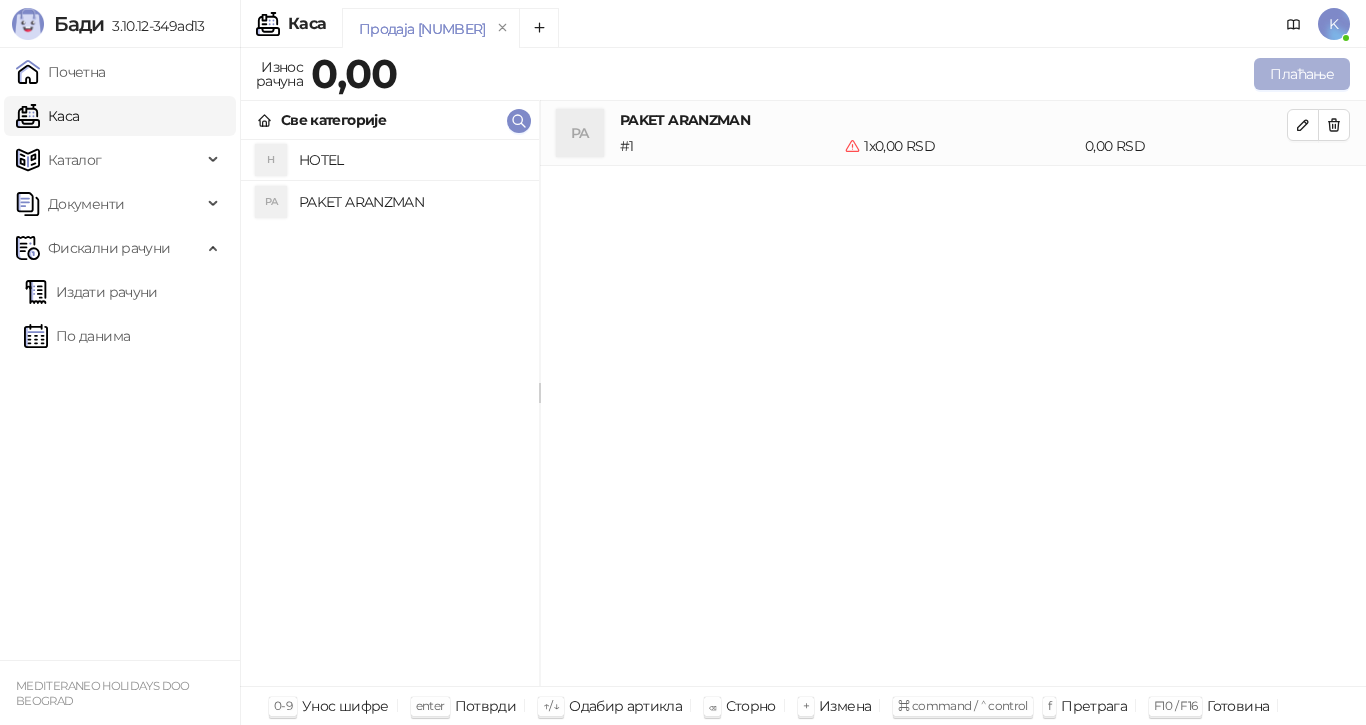 click on "Плаћање" at bounding box center [1302, 74] 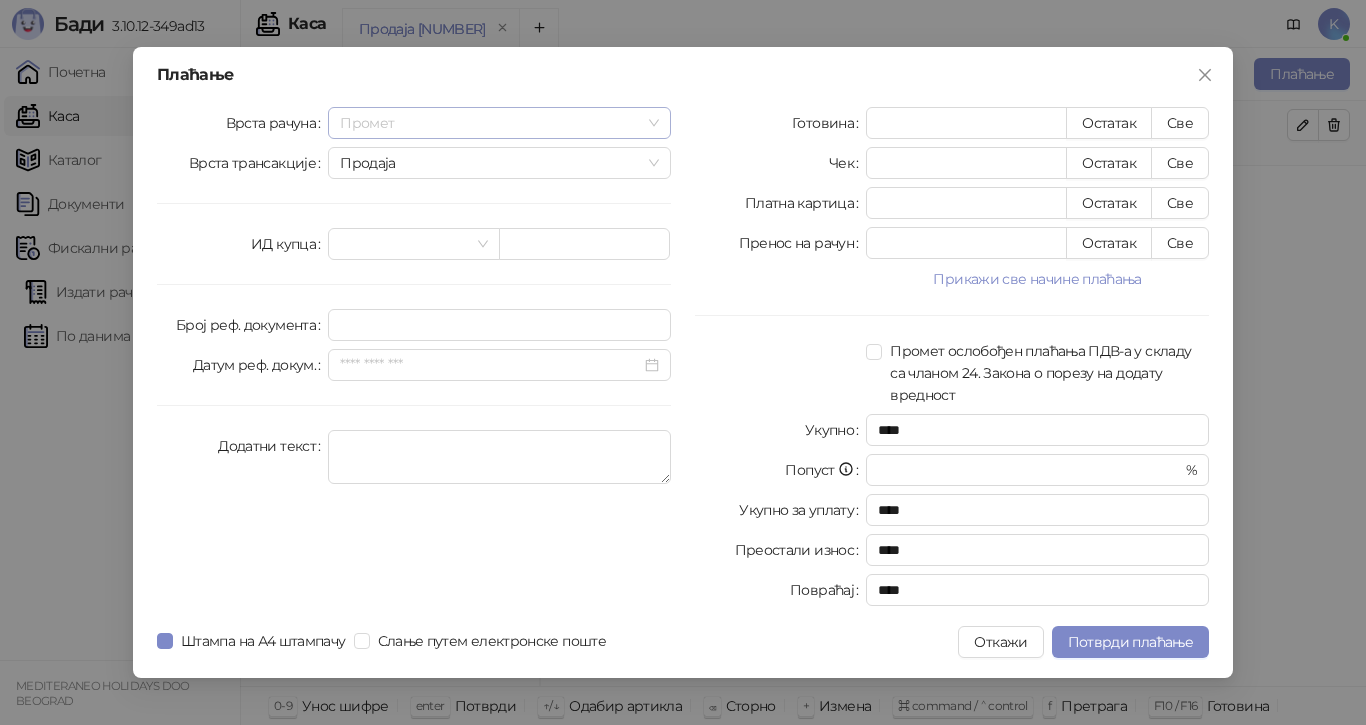 click on "Промет" at bounding box center (499, 123) 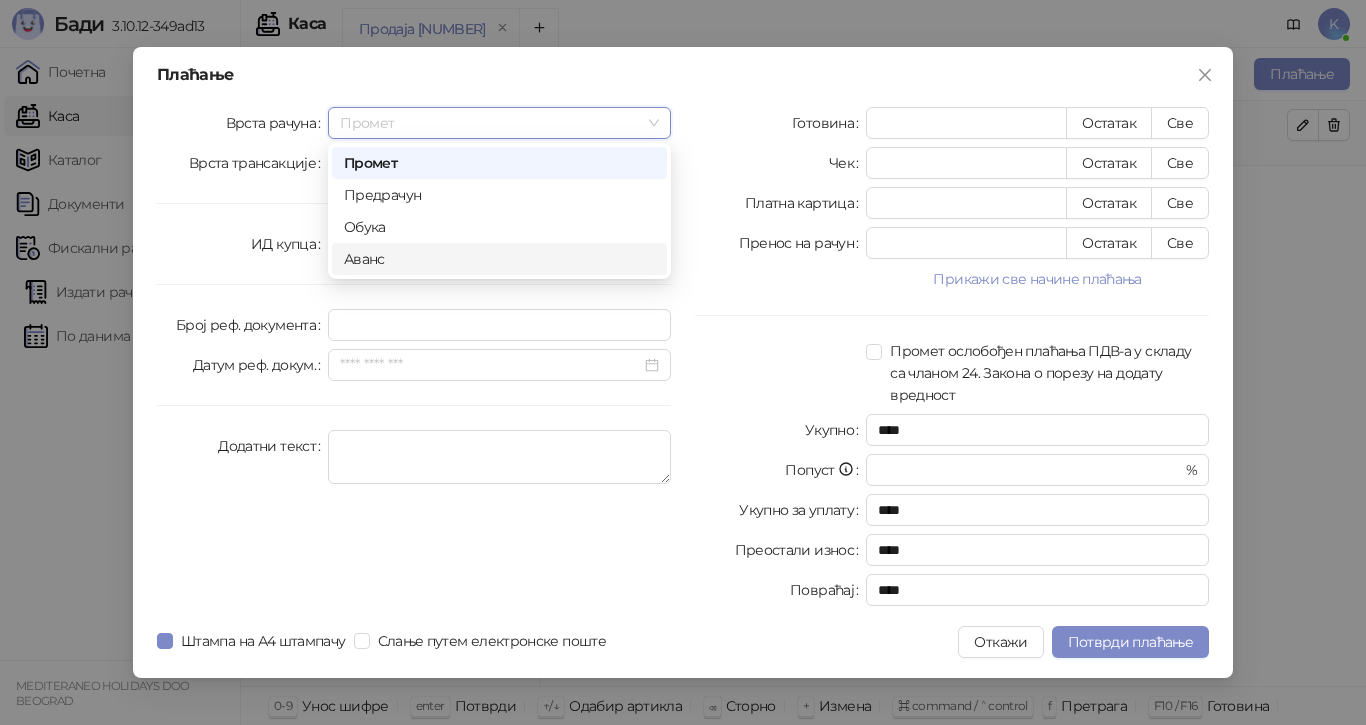 click on "Аванс" at bounding box center [499, 259] 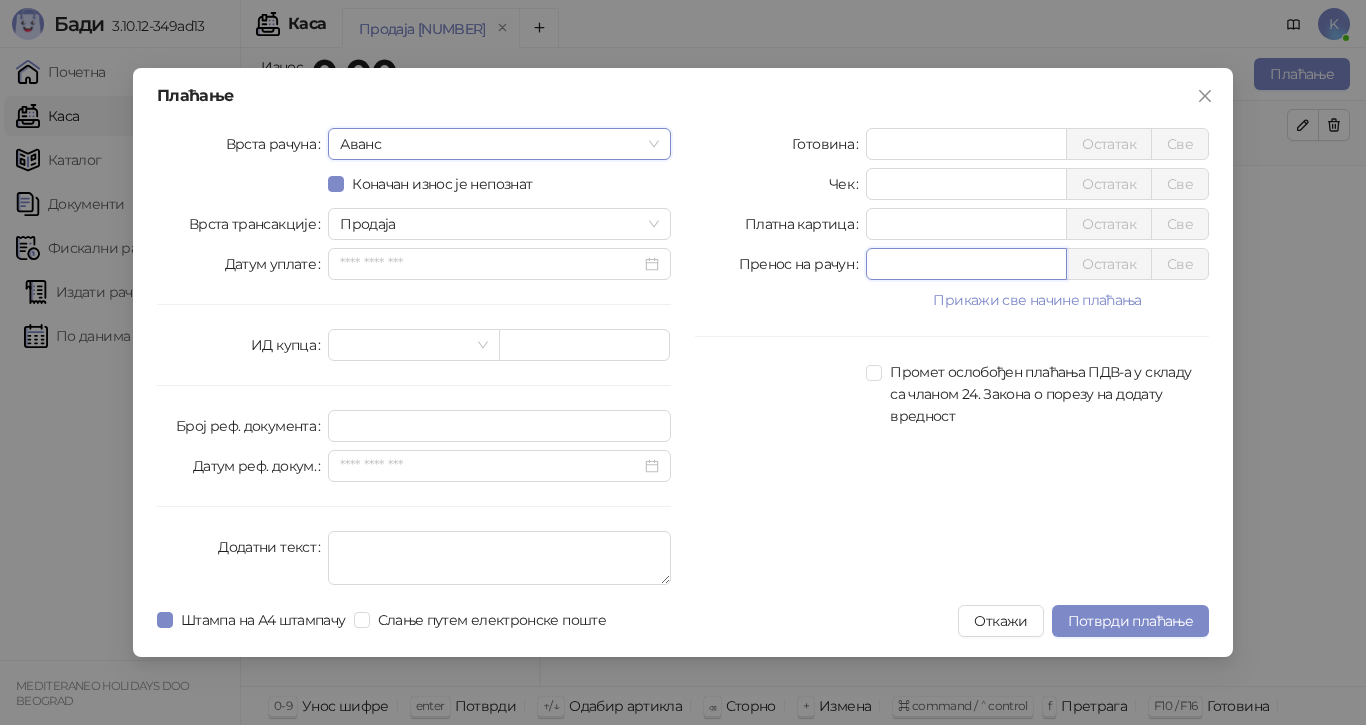 click on "*" at bounding box center (966, 264) 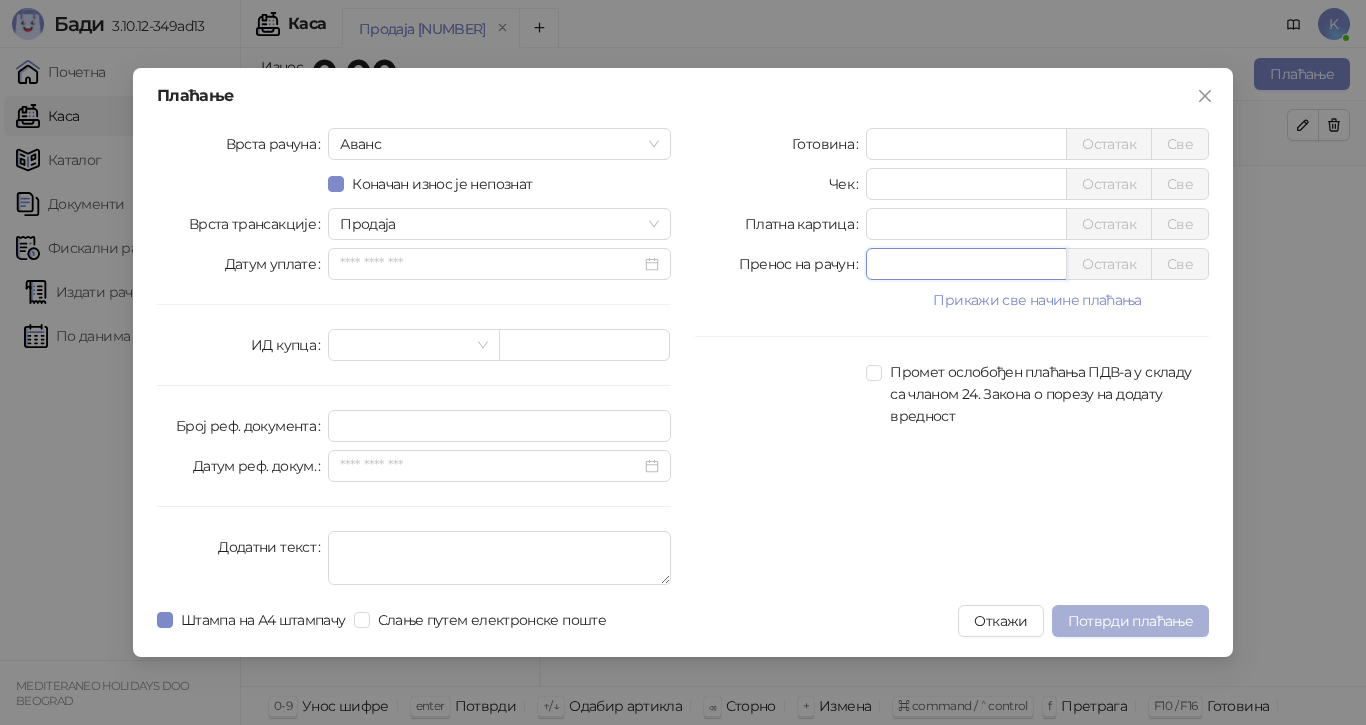 type on "******" 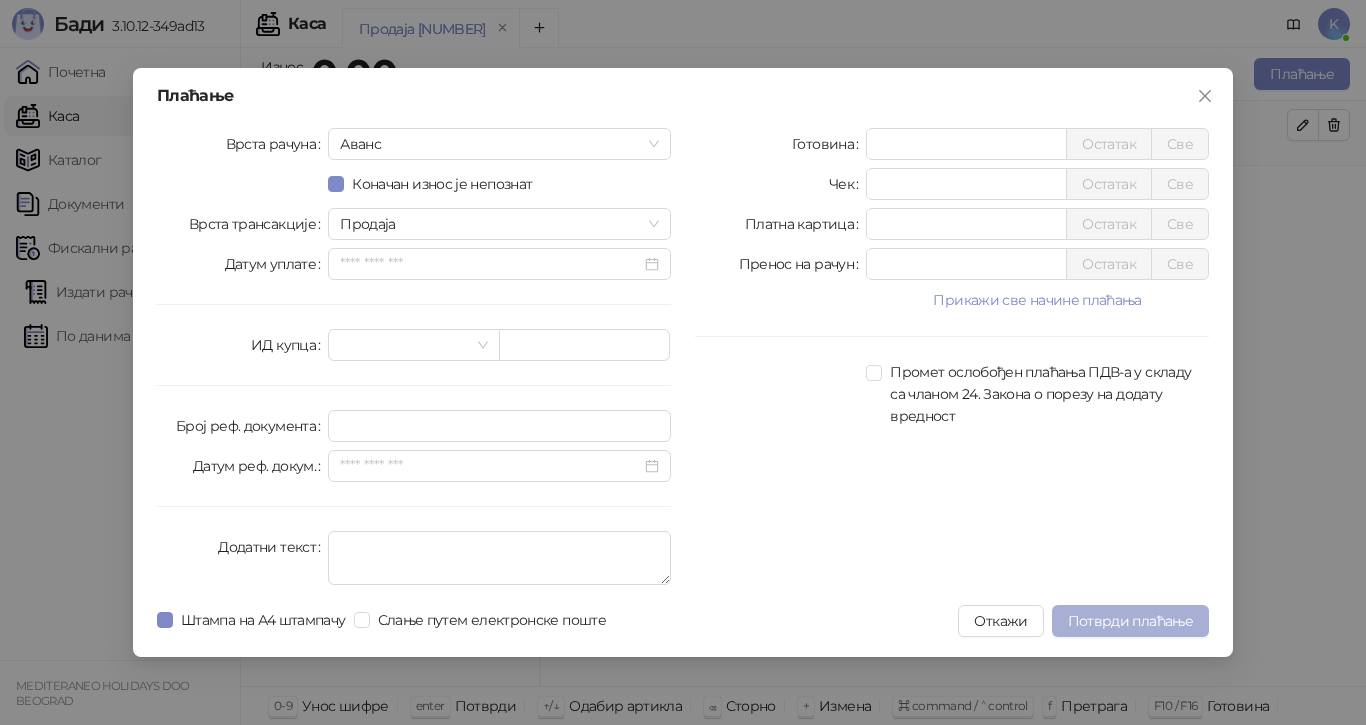 click on "Потврди плаћање" at bounding box center (1130, 621) 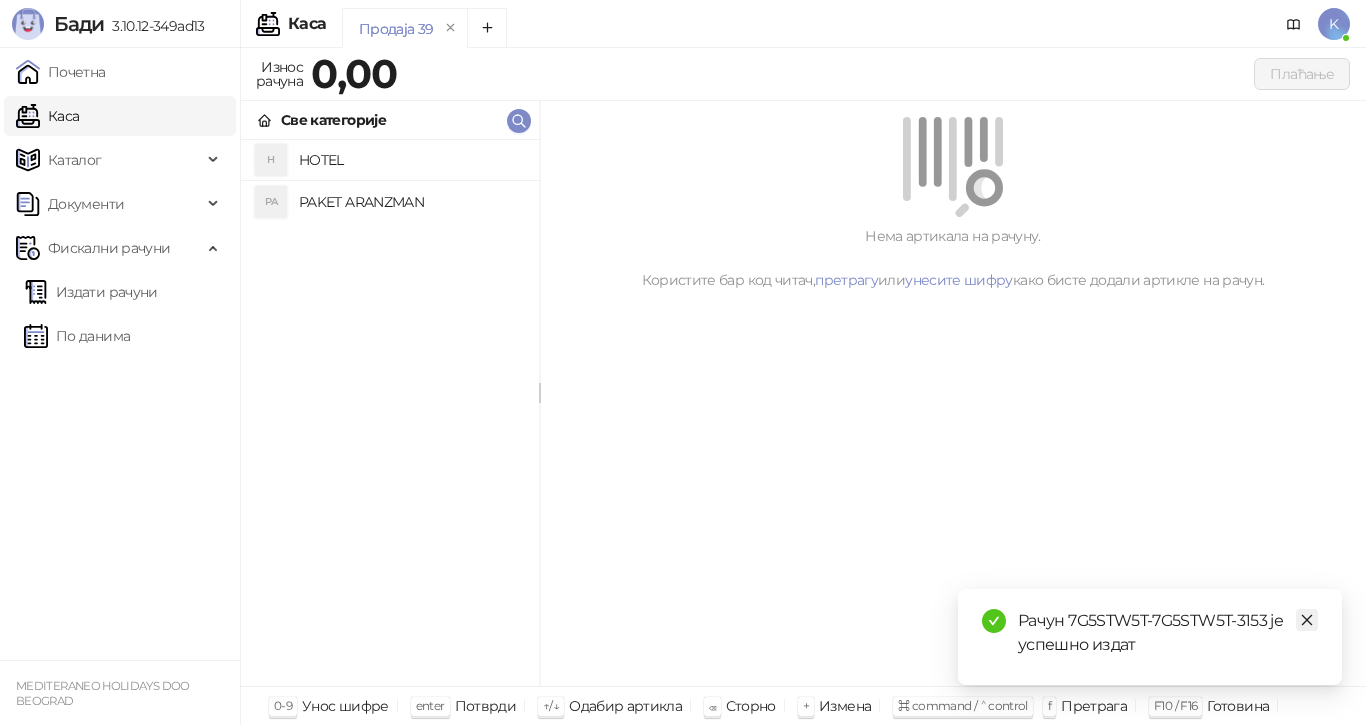 click 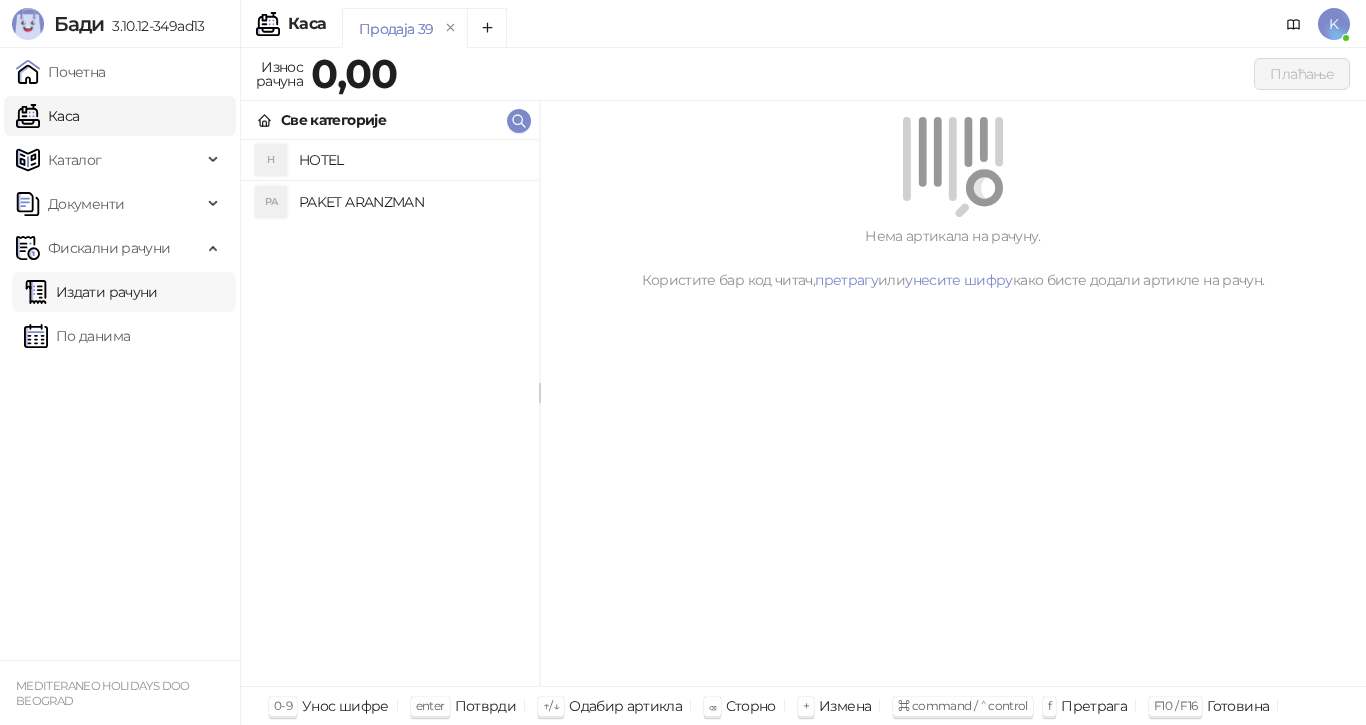 click on "Издати рачуни" at bounding box center (91, 292) 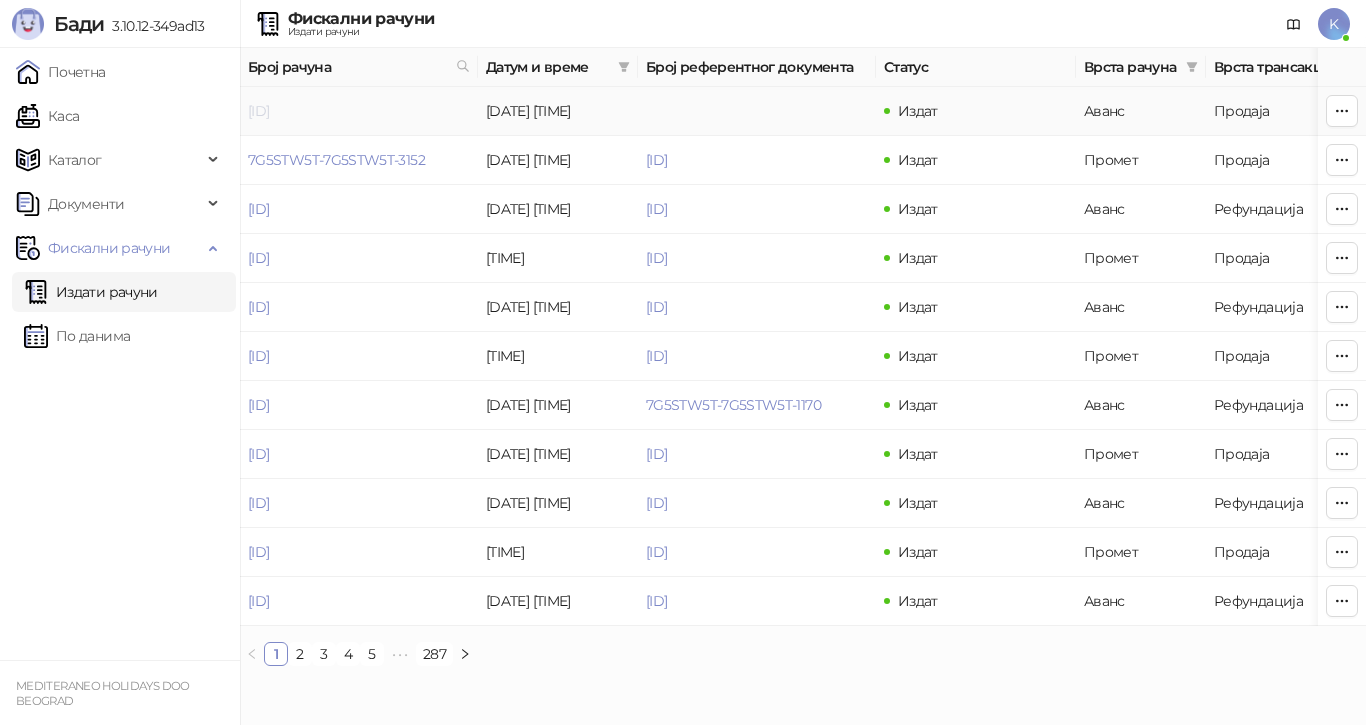 click on "[ID]" at bounding box center [258, 111] 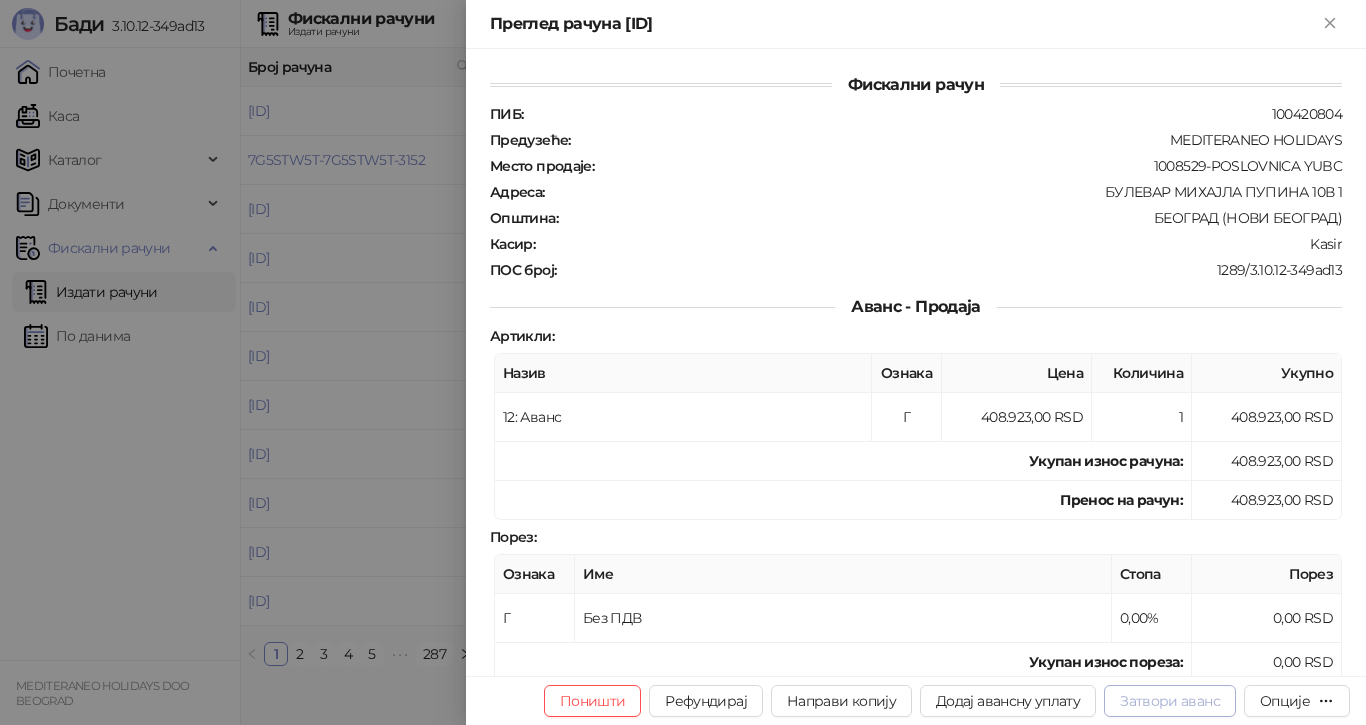 click on "Затвори аванс" at bounding box center [1170, 701] 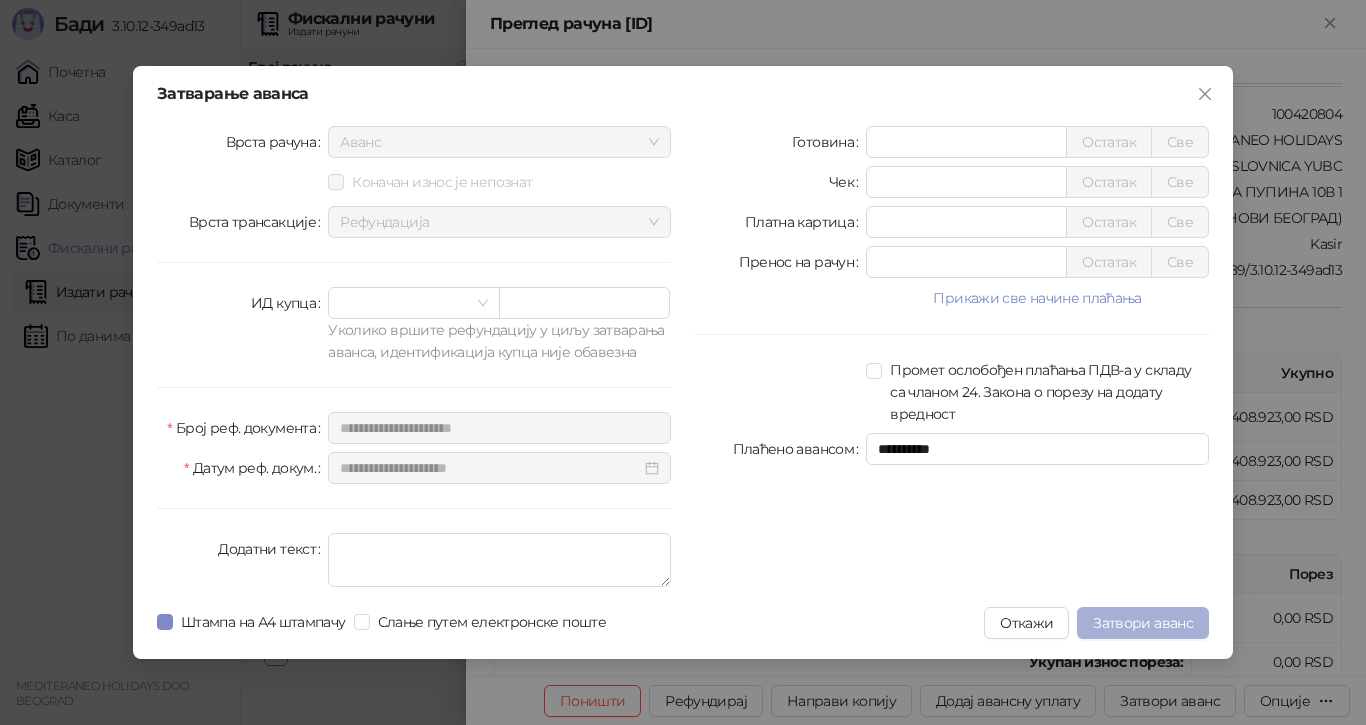 click on "Затвори аванс" at bounding box center [1143, 623] 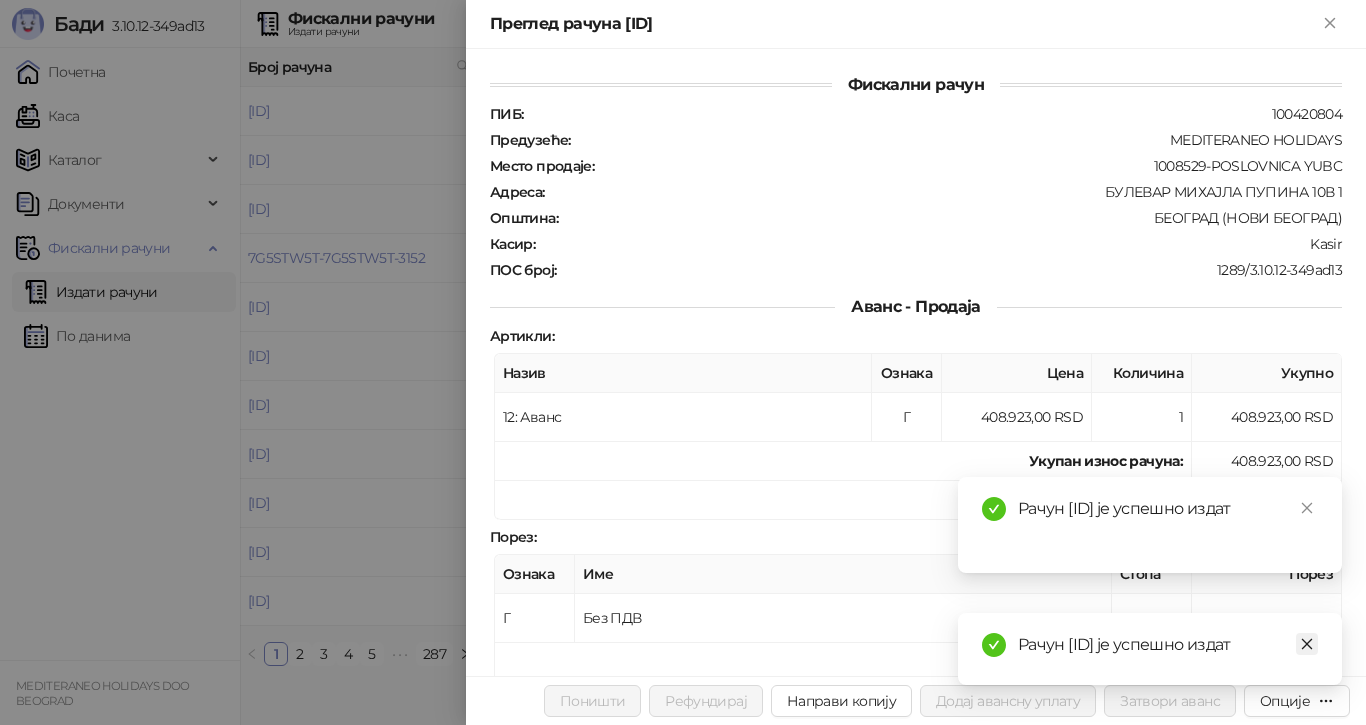click 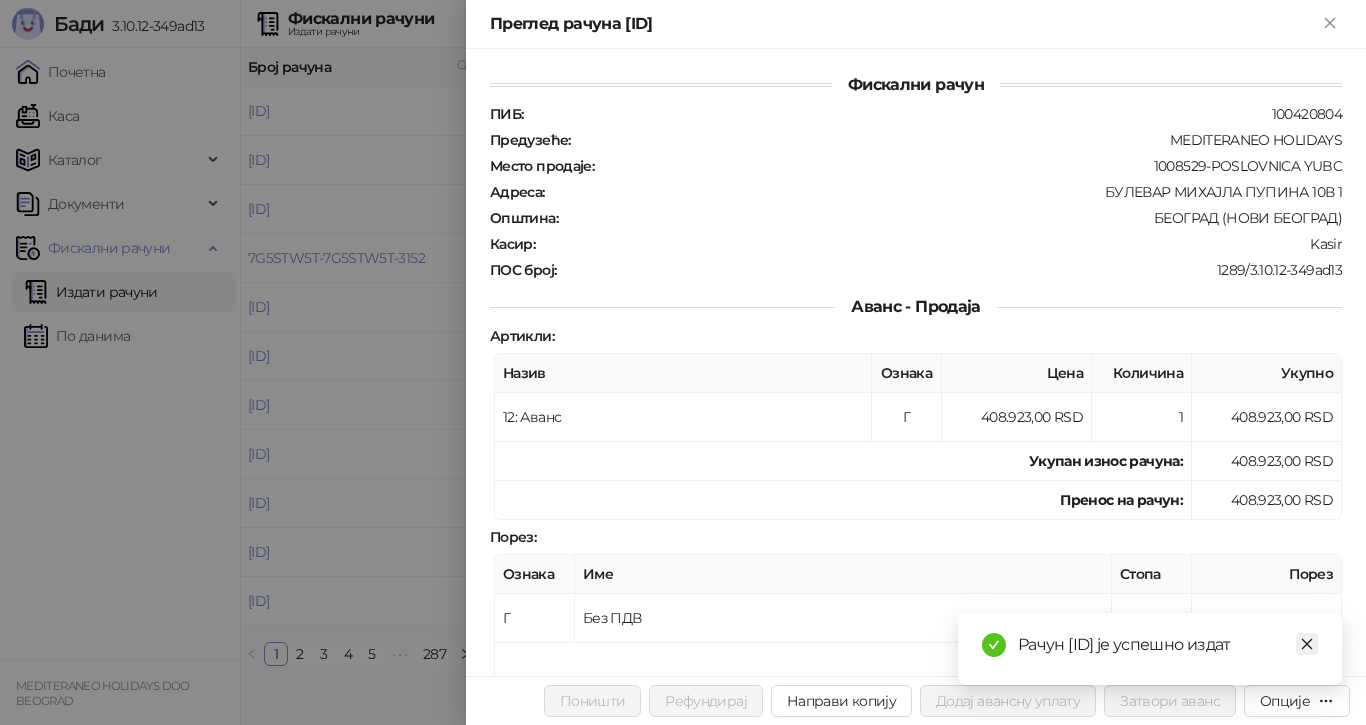 click 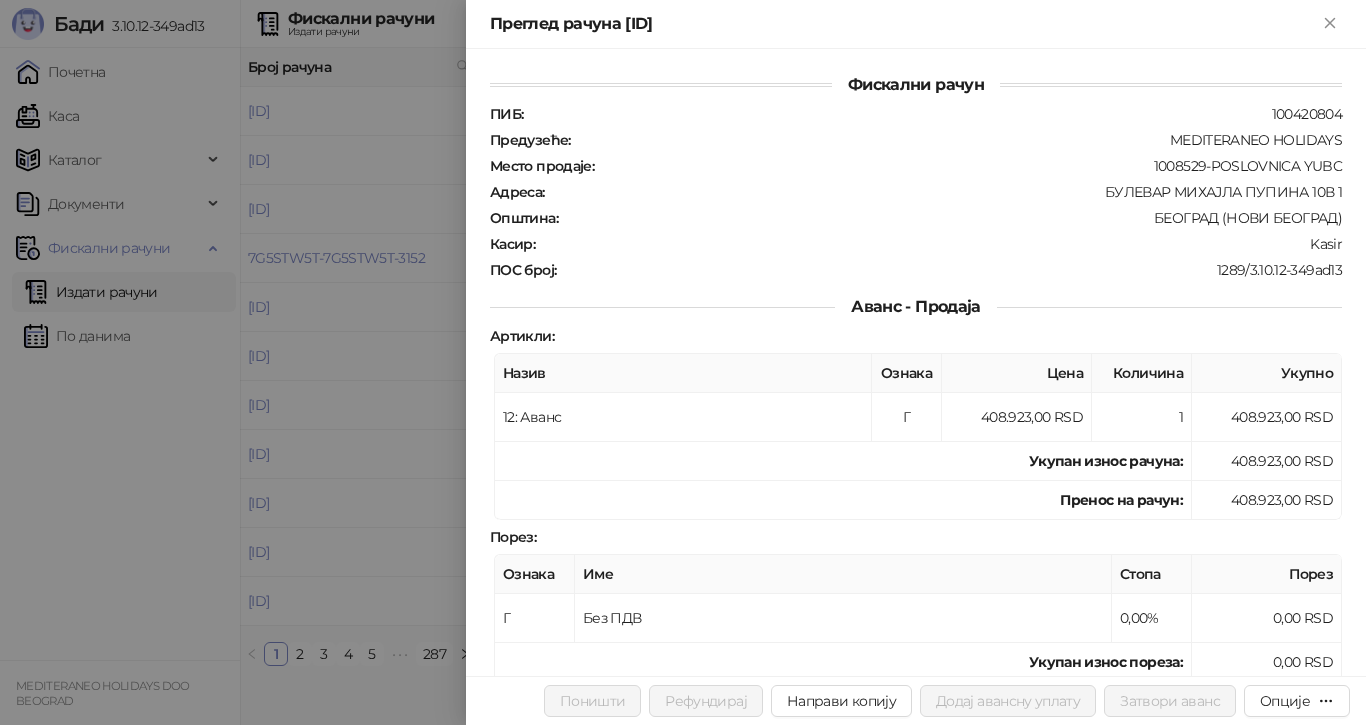 click at bounding box center (683, 362) 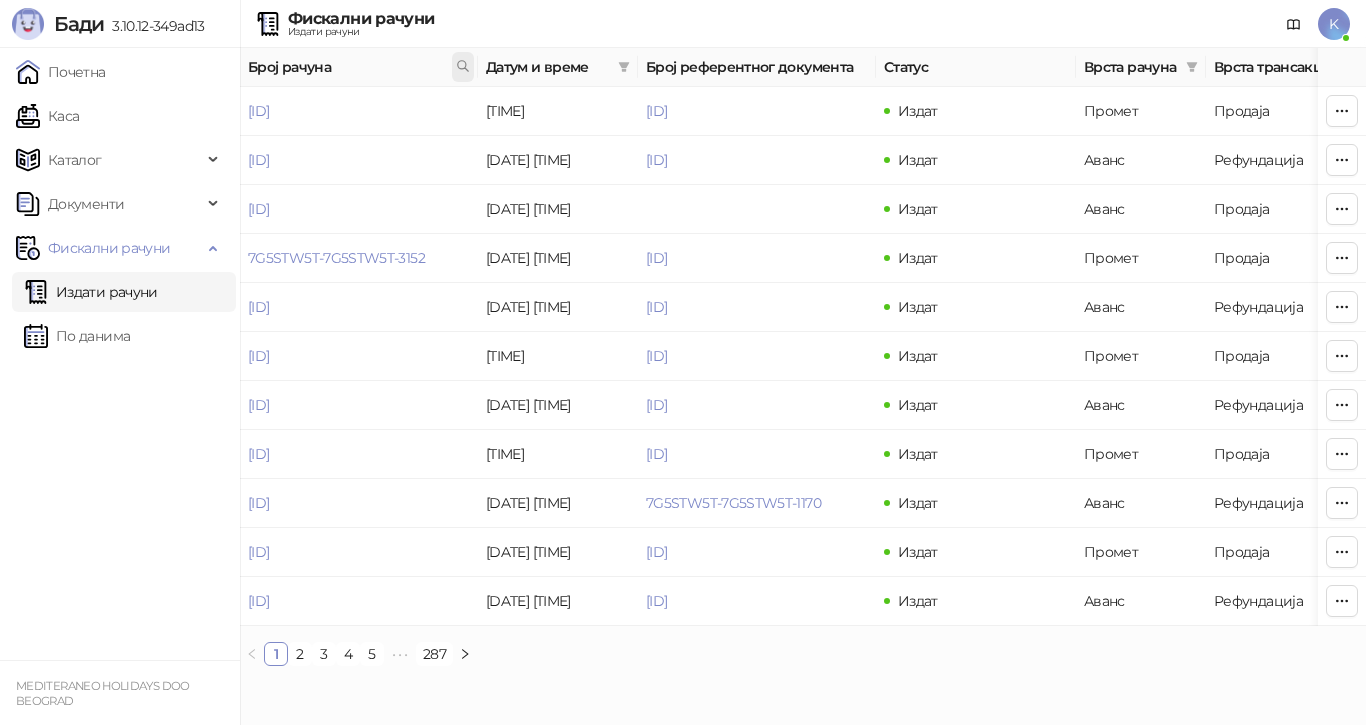 click 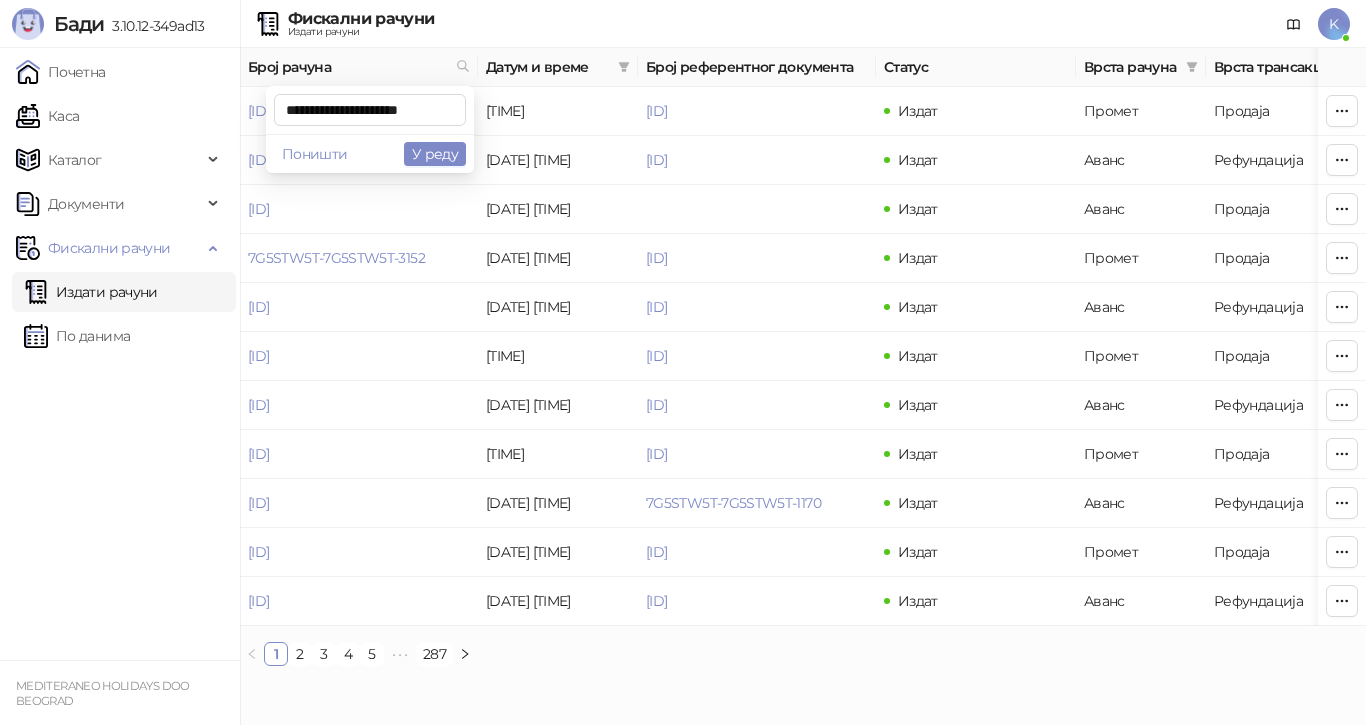 scroll, scrollTop: 0, scrollLeft: 9, axis: horizontal 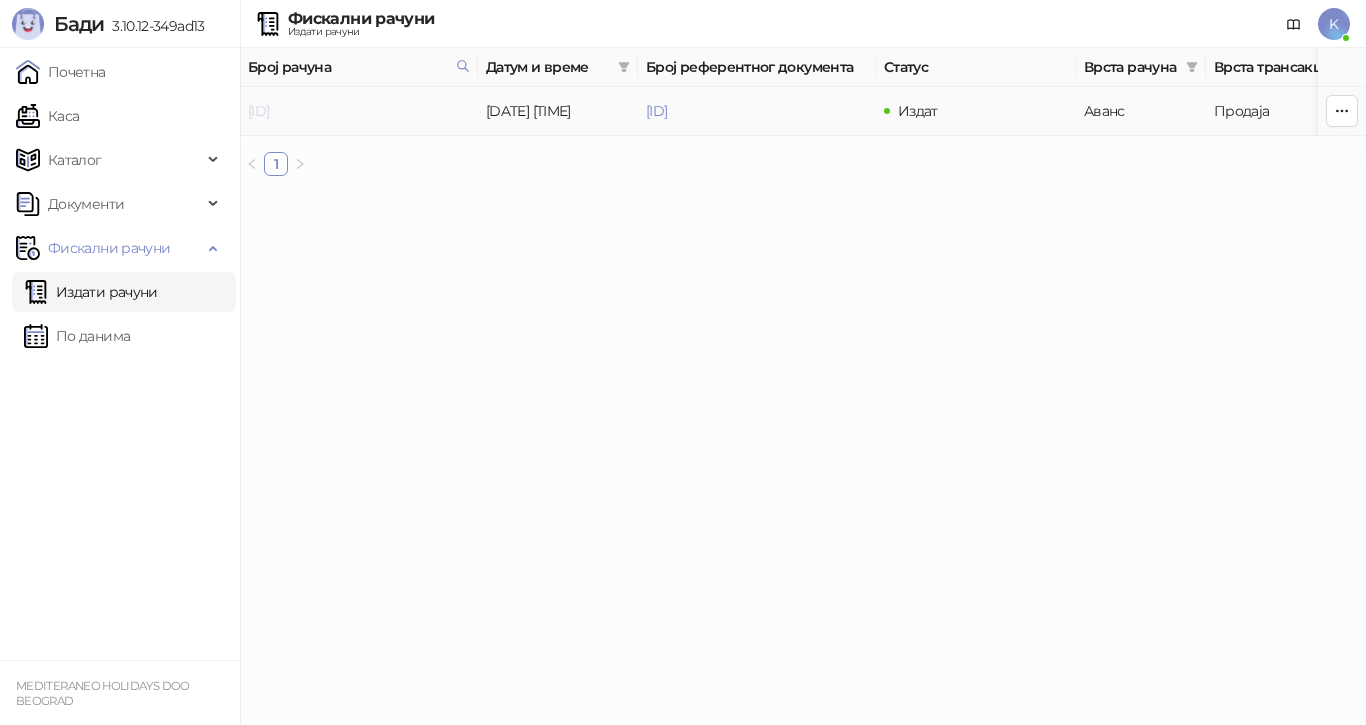 click on "[ID]" at bounding box center (258, 111) 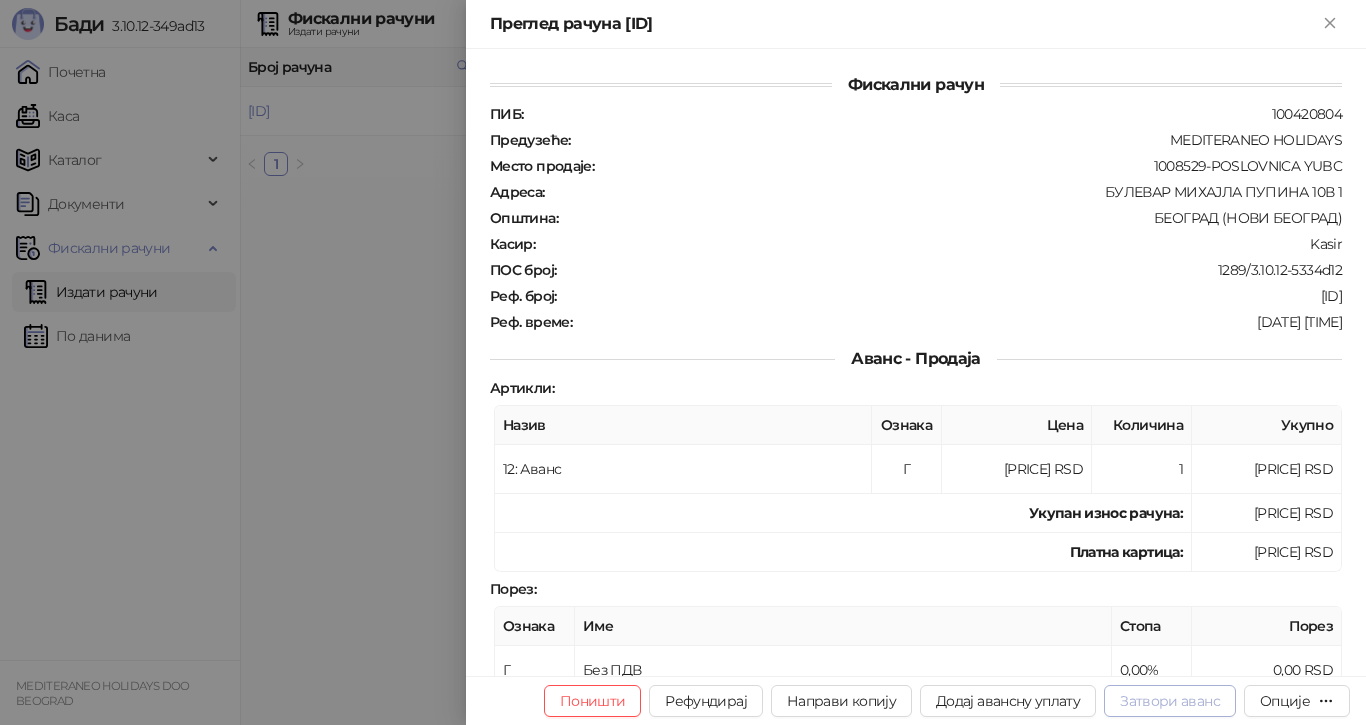 click on "Затвори аванс" at bounding box center [1170, 701] 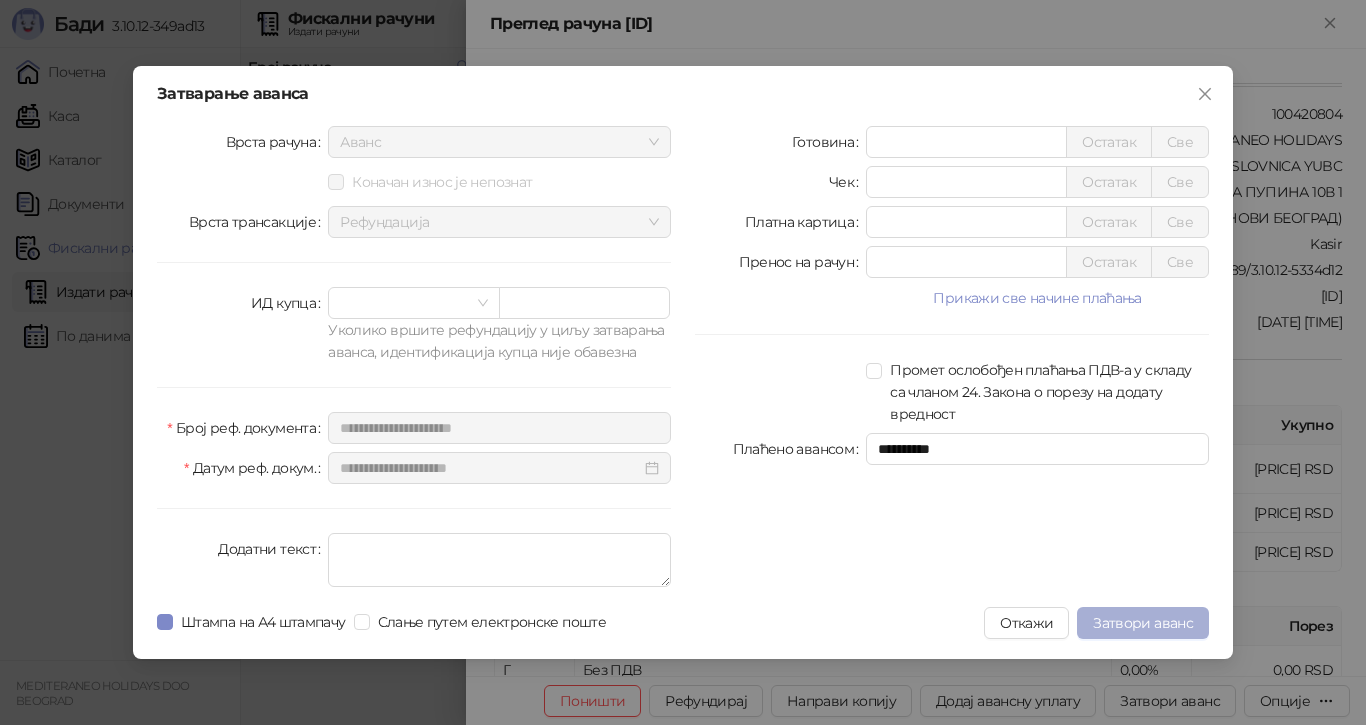 click on "Затвори аванс" at bounding box center (1143, 623) 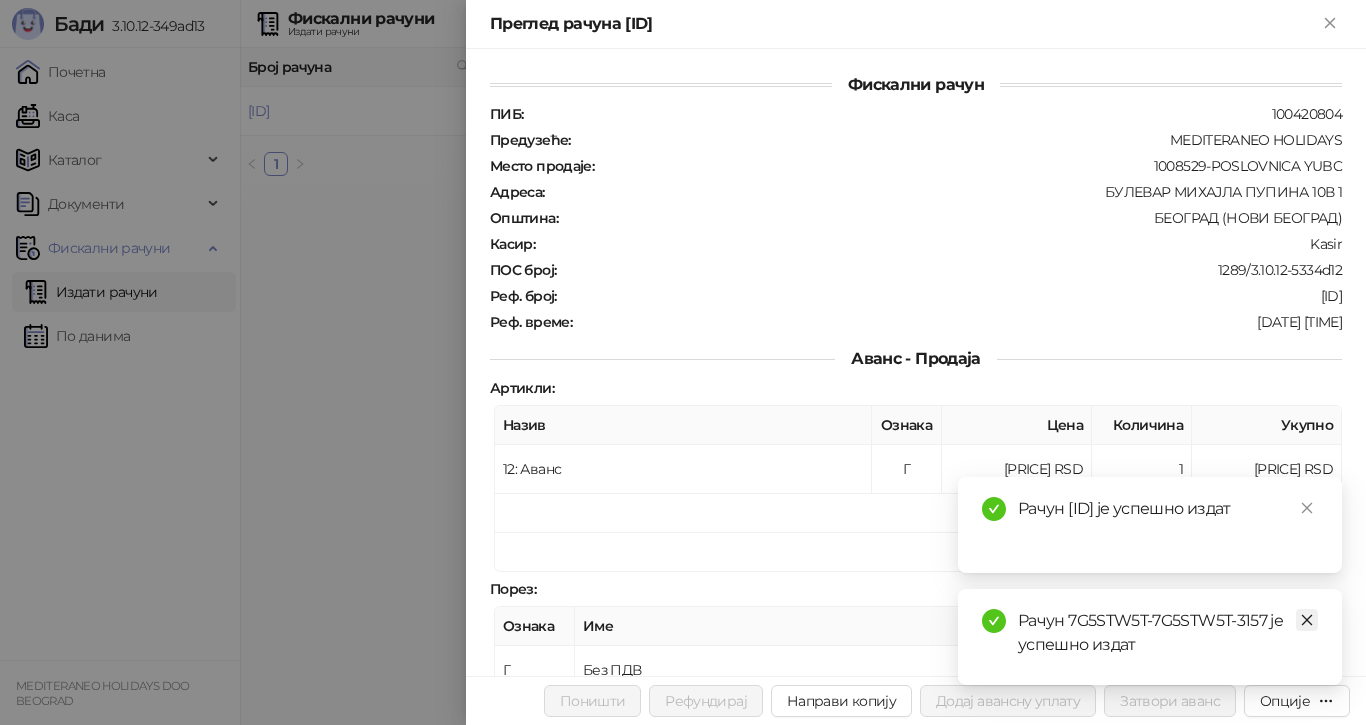 click 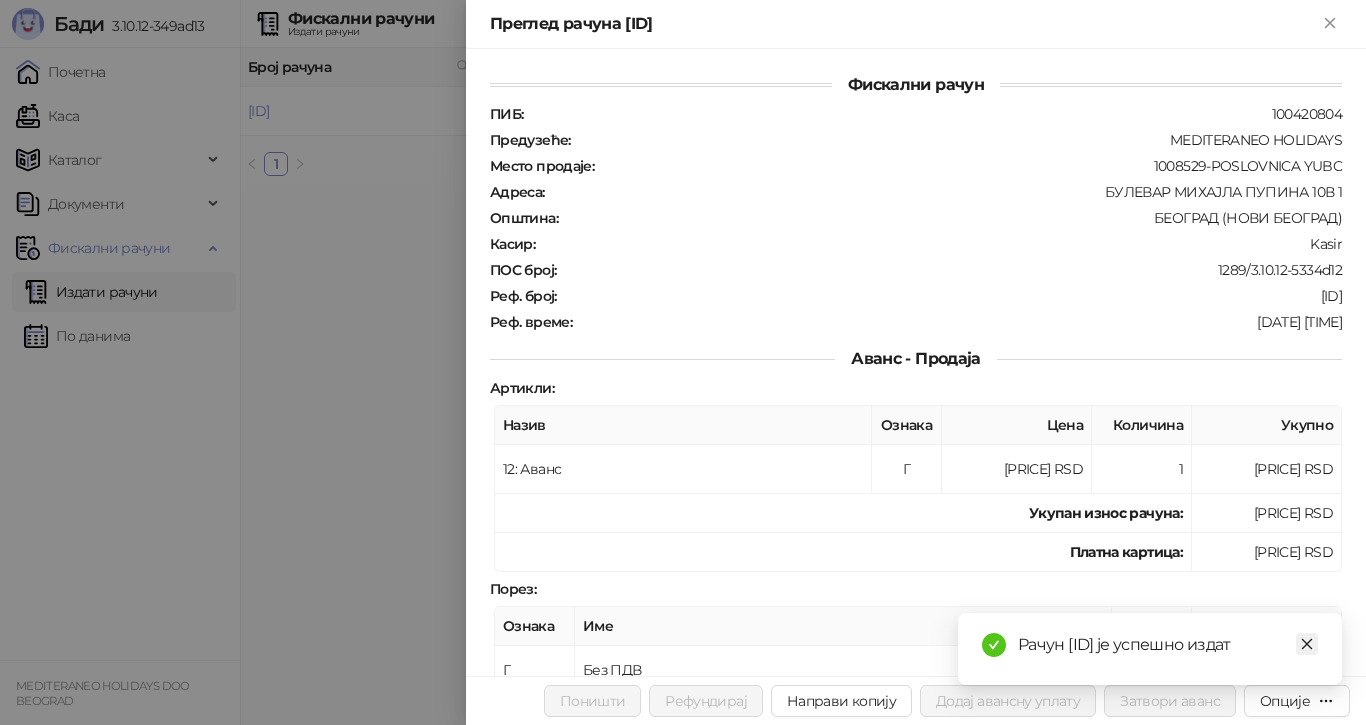 click 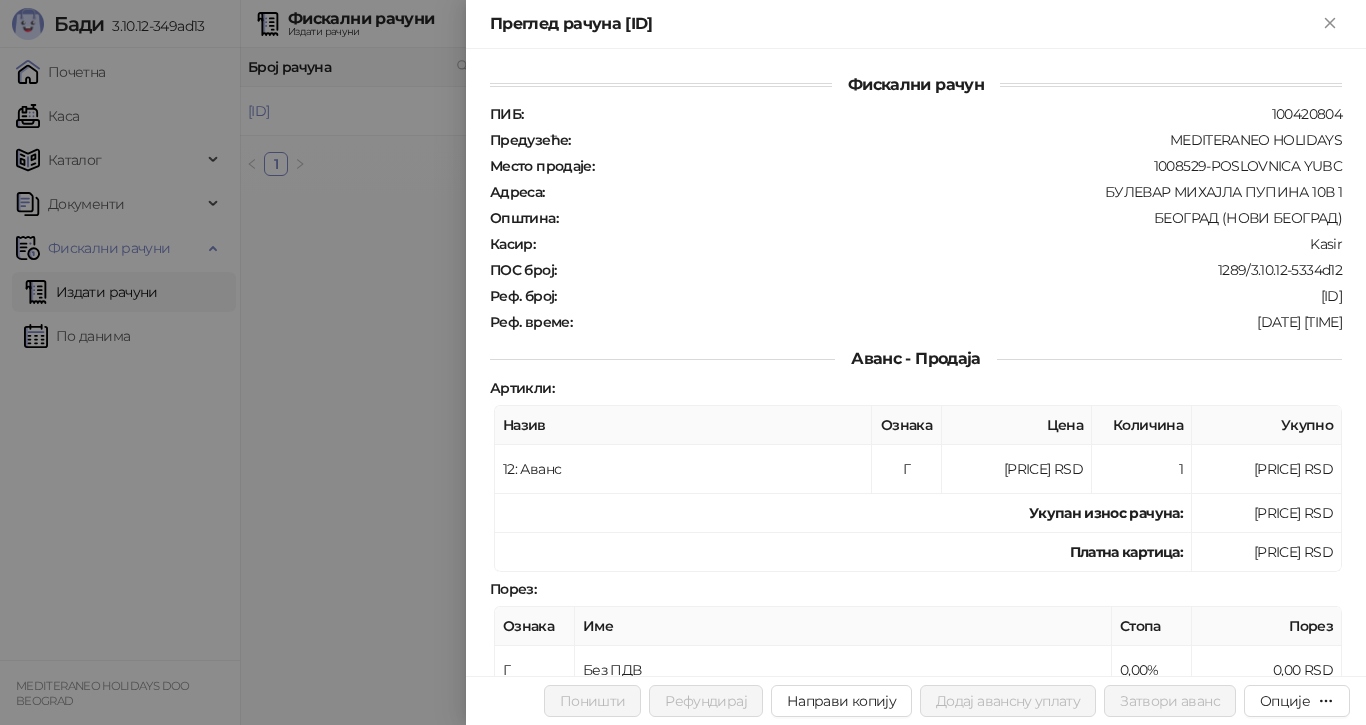 drag, startPoint x: 318, startPoint y: 109, endPoint x: 373, endPoint y: 105, distance: 55.145264 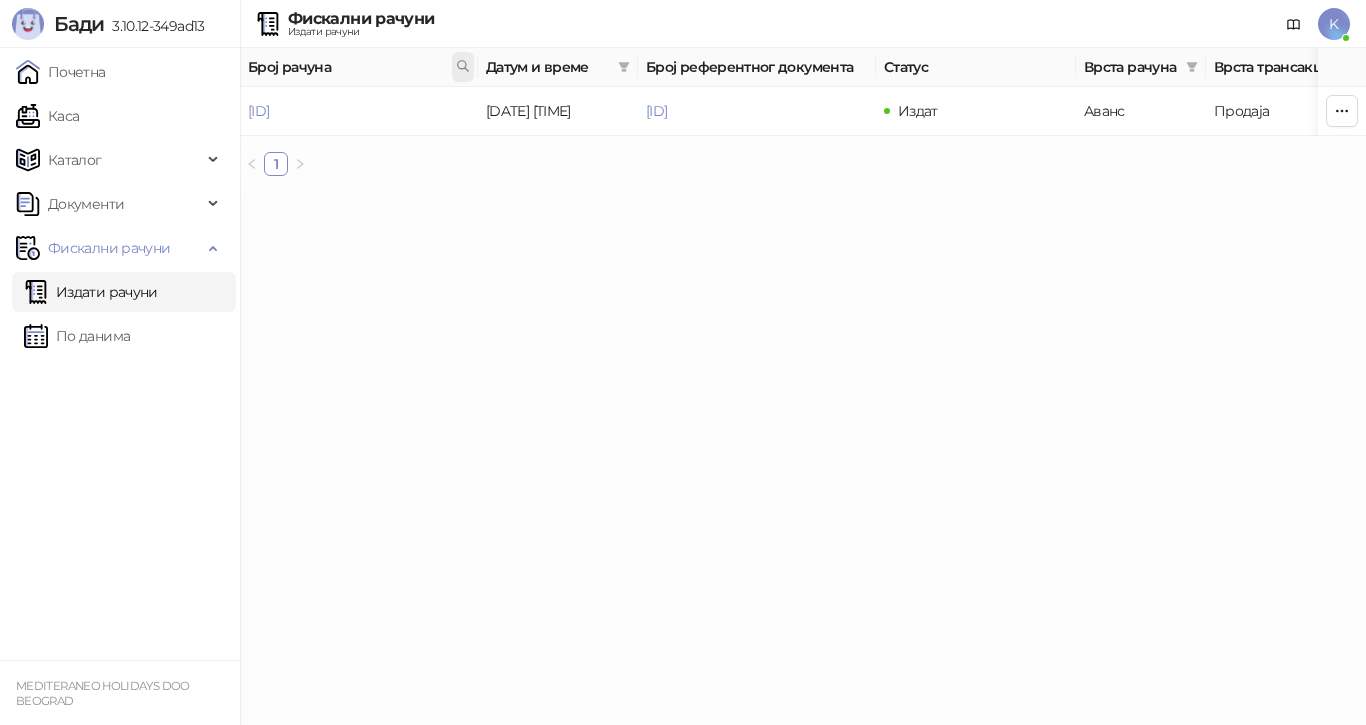 click at bounding box center [463, 67] 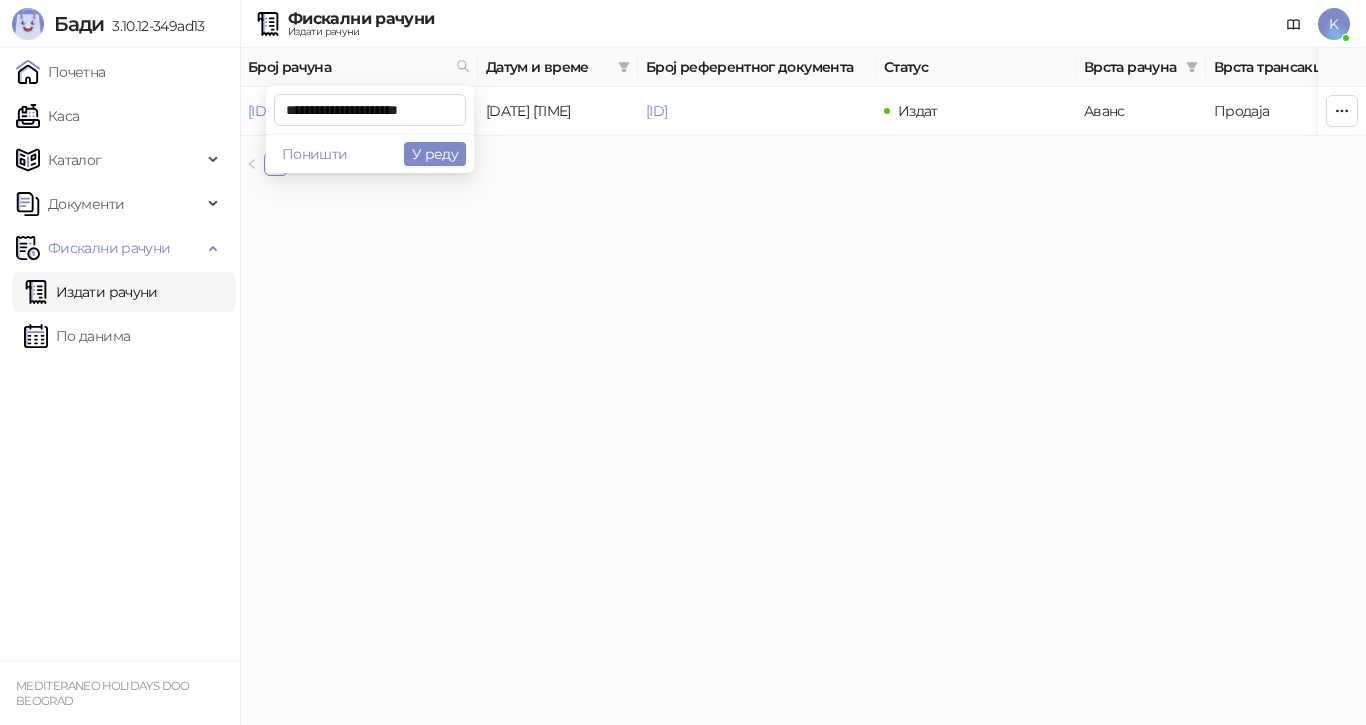 scroll, scrollTop: 0, scrollLeft: 5, axis: horizontal 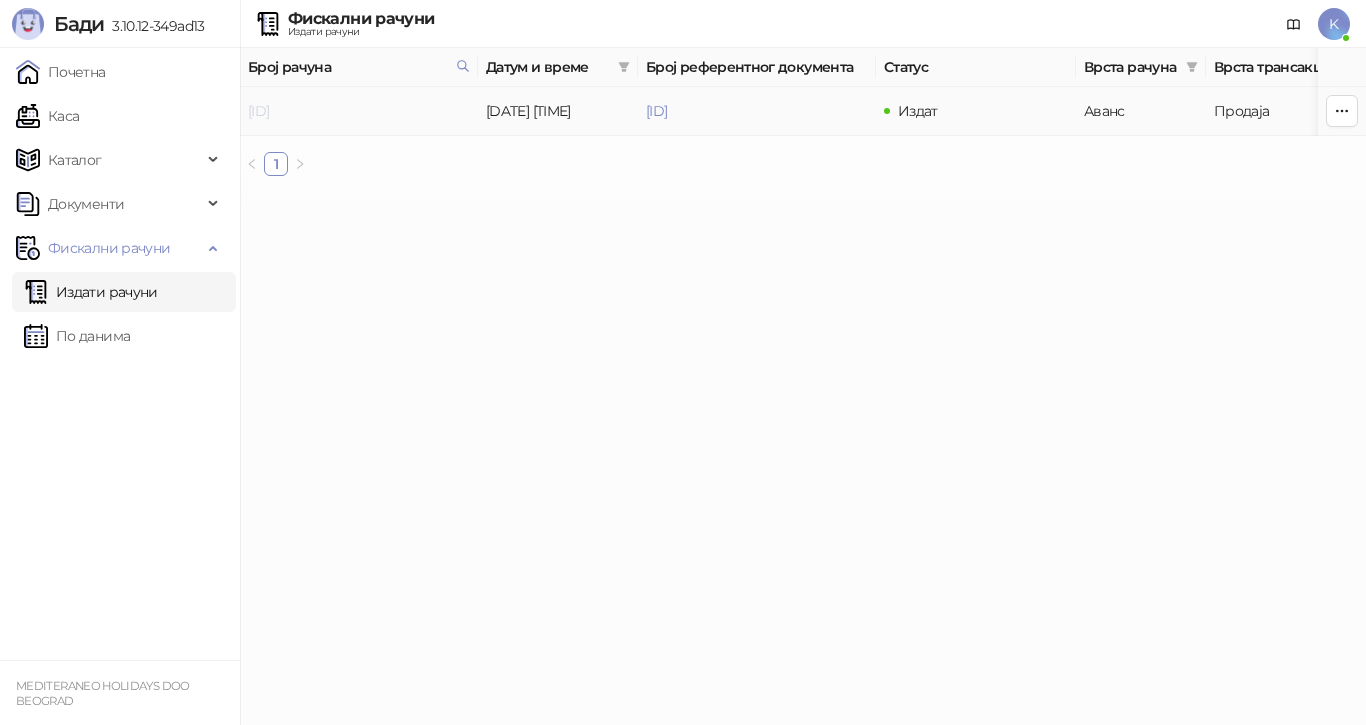 click on "[ID]" at bounding box center (258, 111) 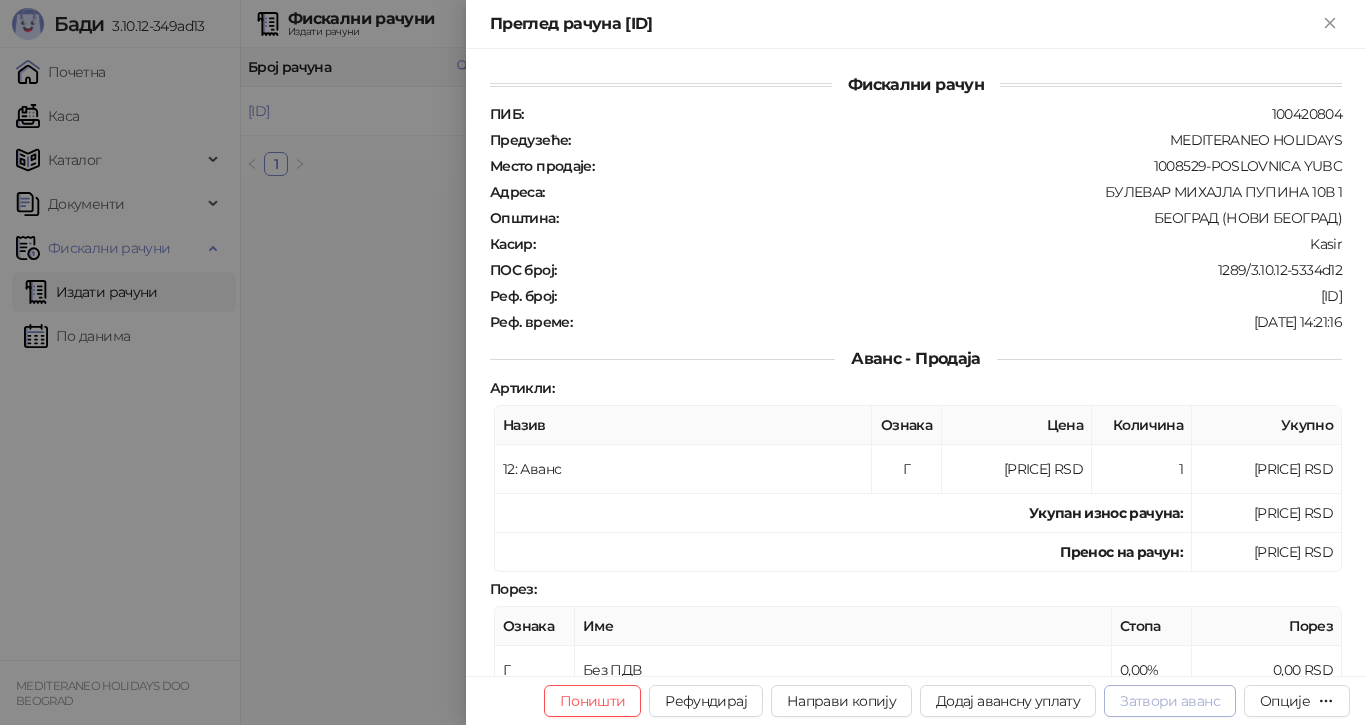 click on "Затвори аванс" at bounding box center (1170, 701) 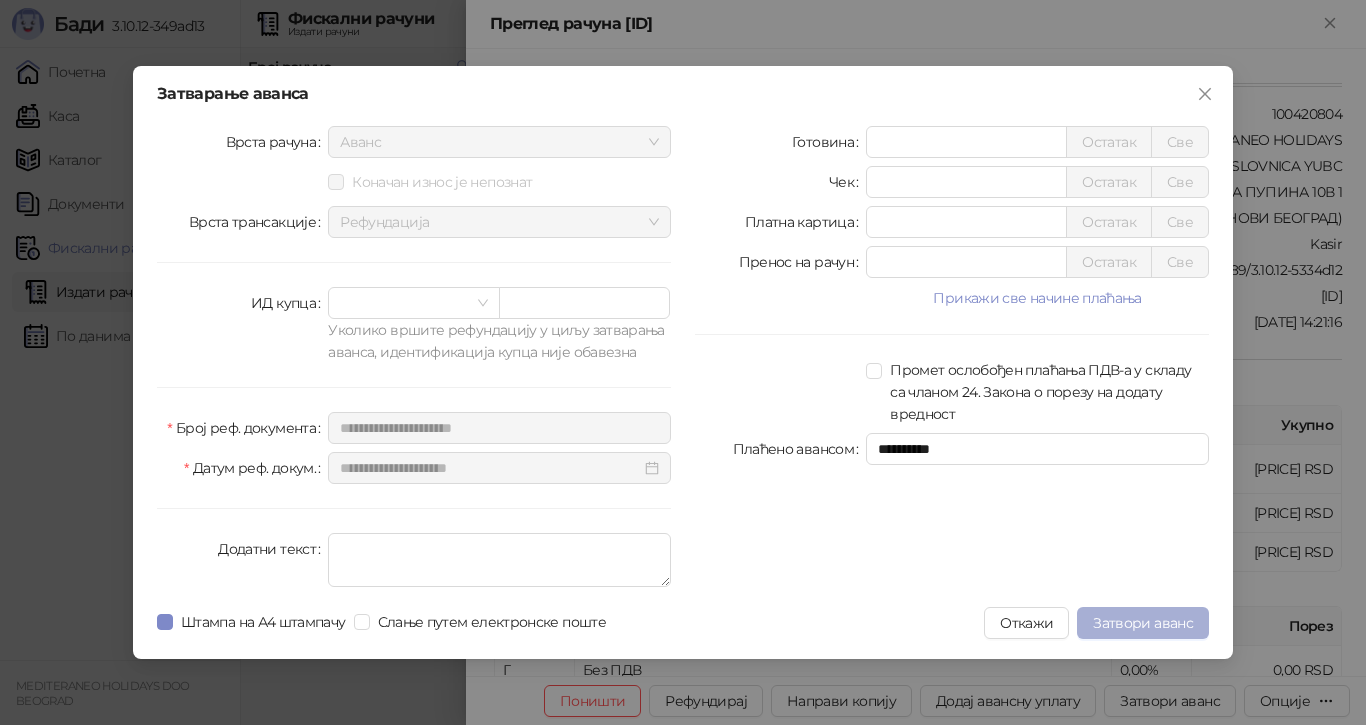 click on "Затвори аванс" at bounding box center (1143, 623) 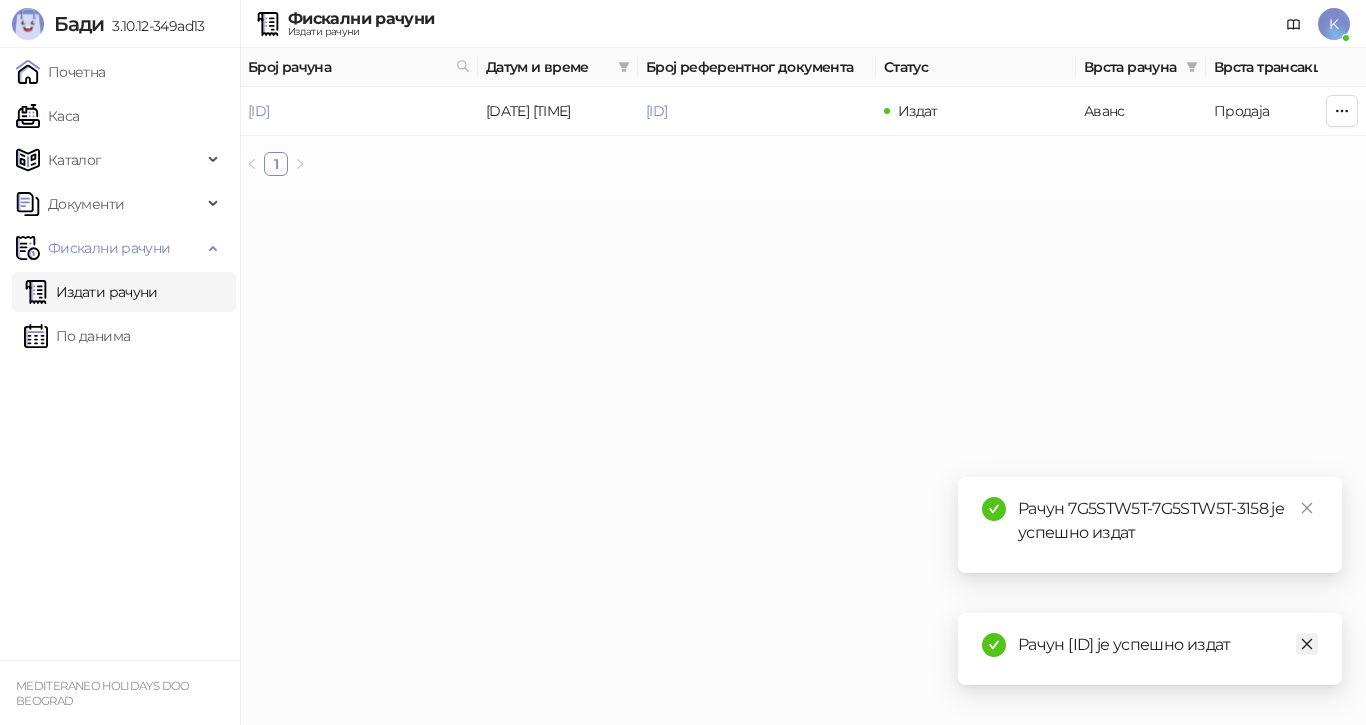 click 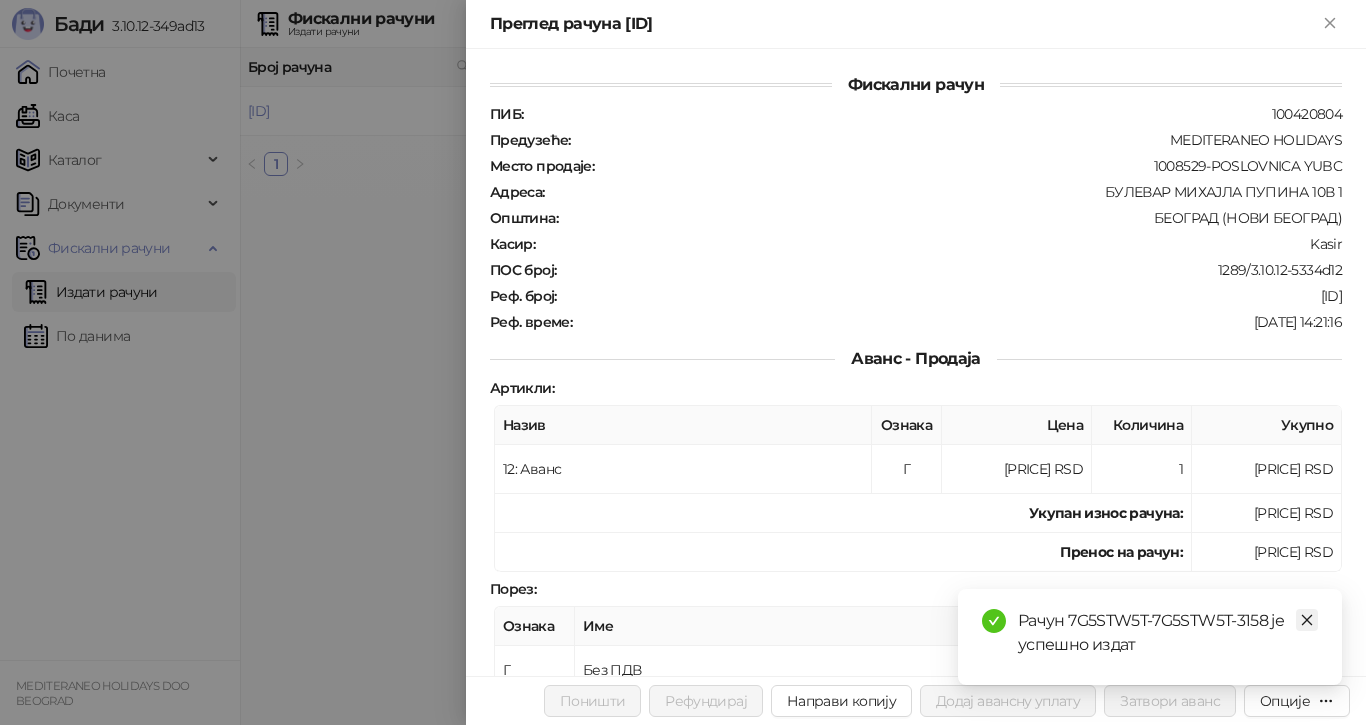 click at bounding box center (1307, 620) 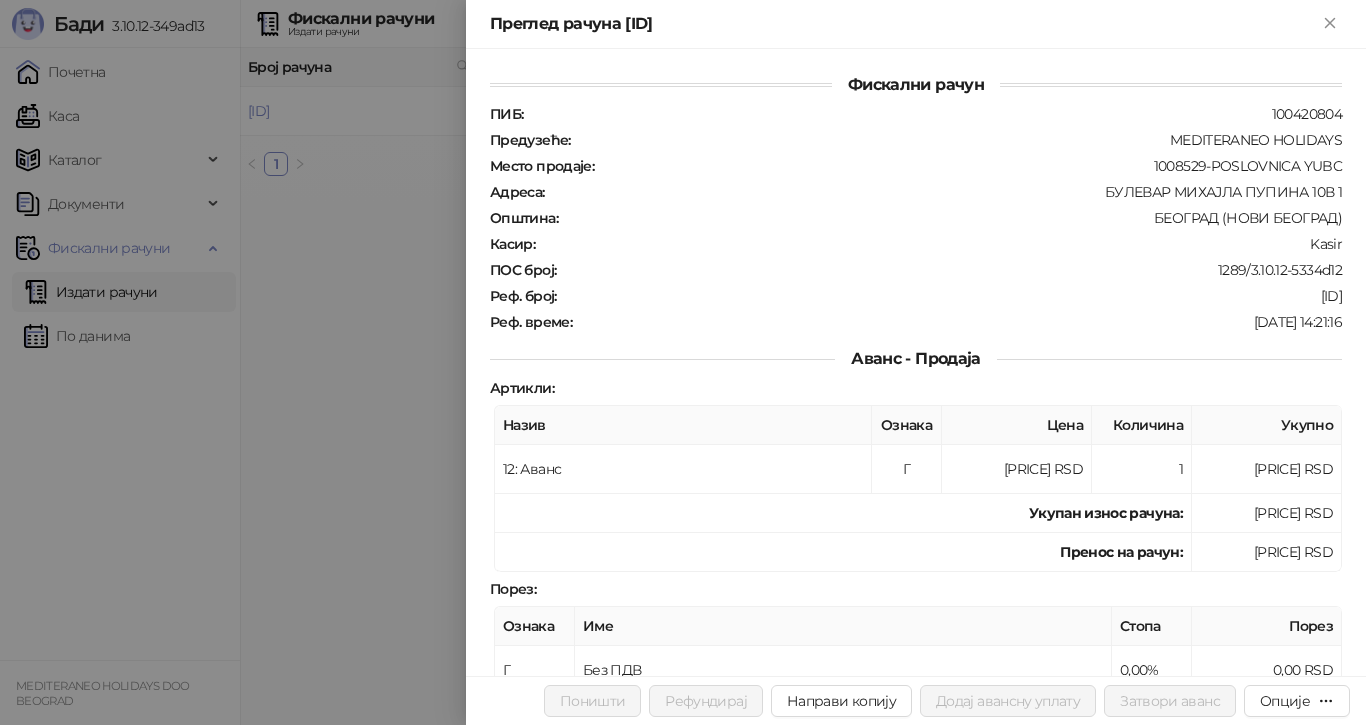 click at bounding box center (683, 362) 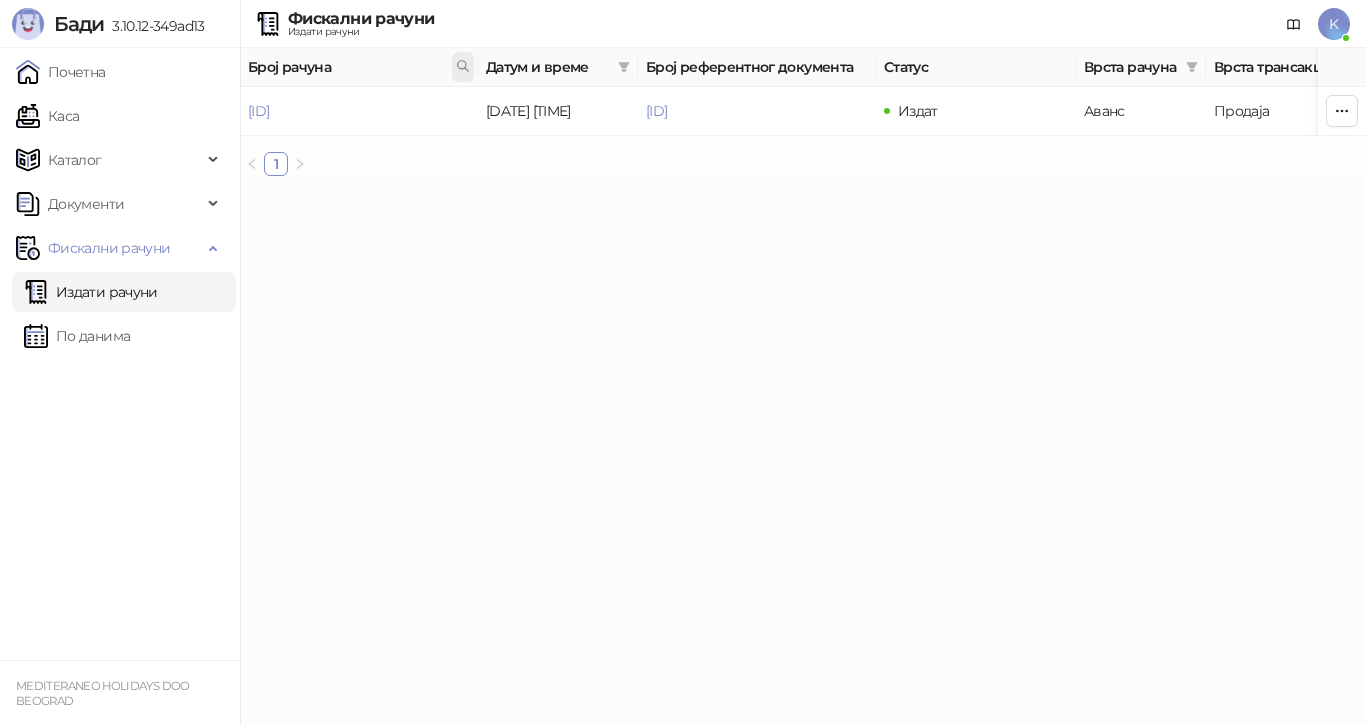 click 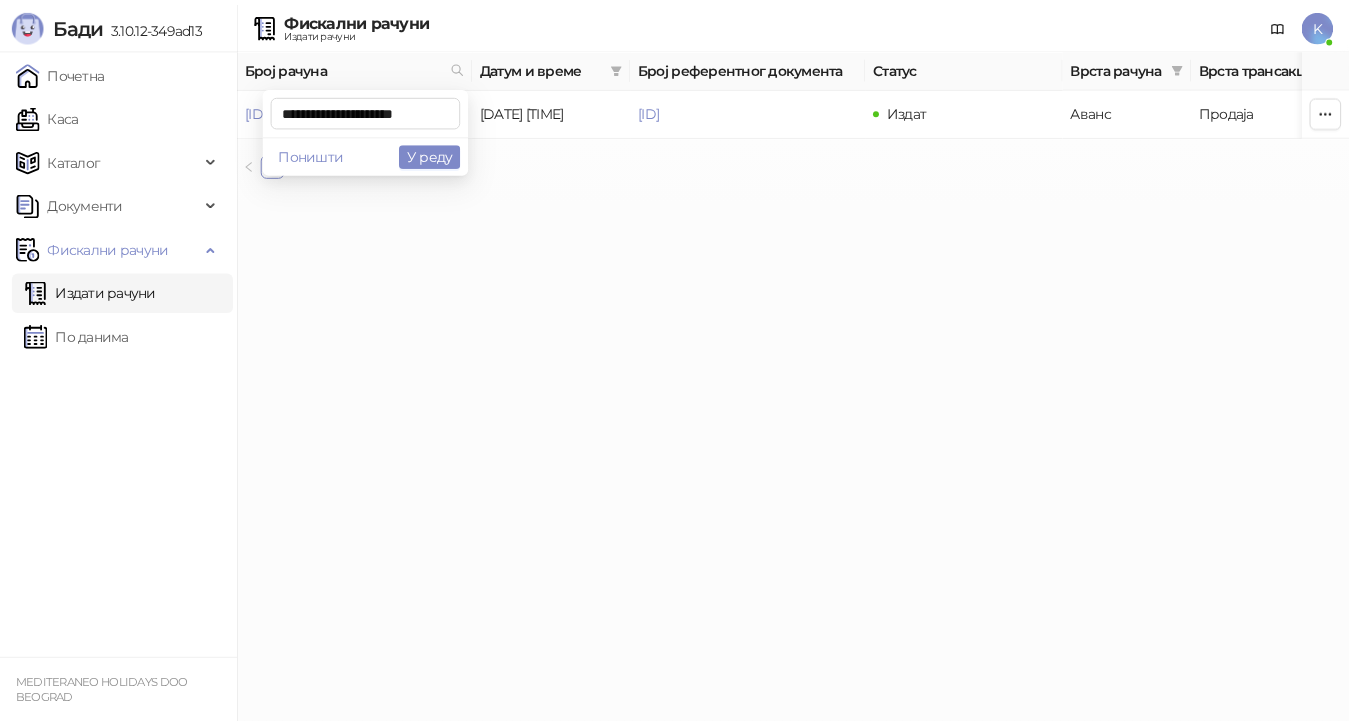 scroll, scrollTop: 0, scrollLeft: 10, axis: horizontal 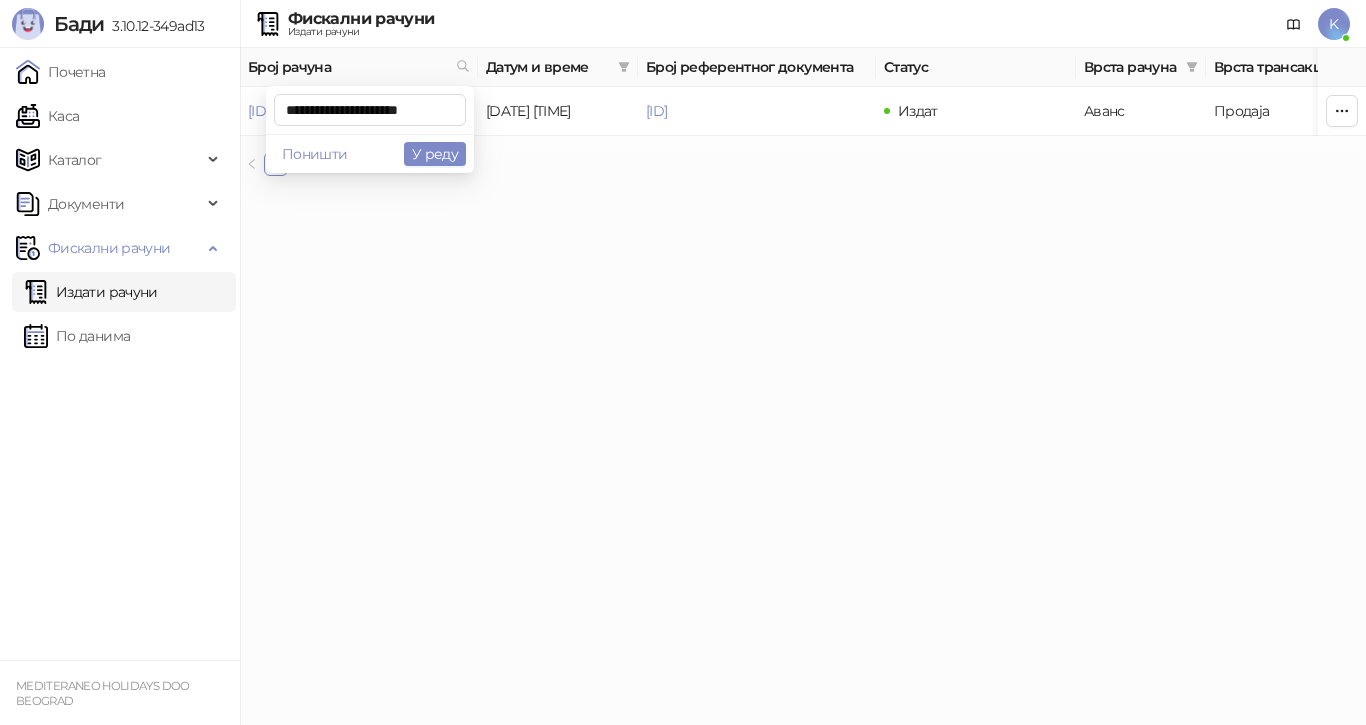 type on "**********" 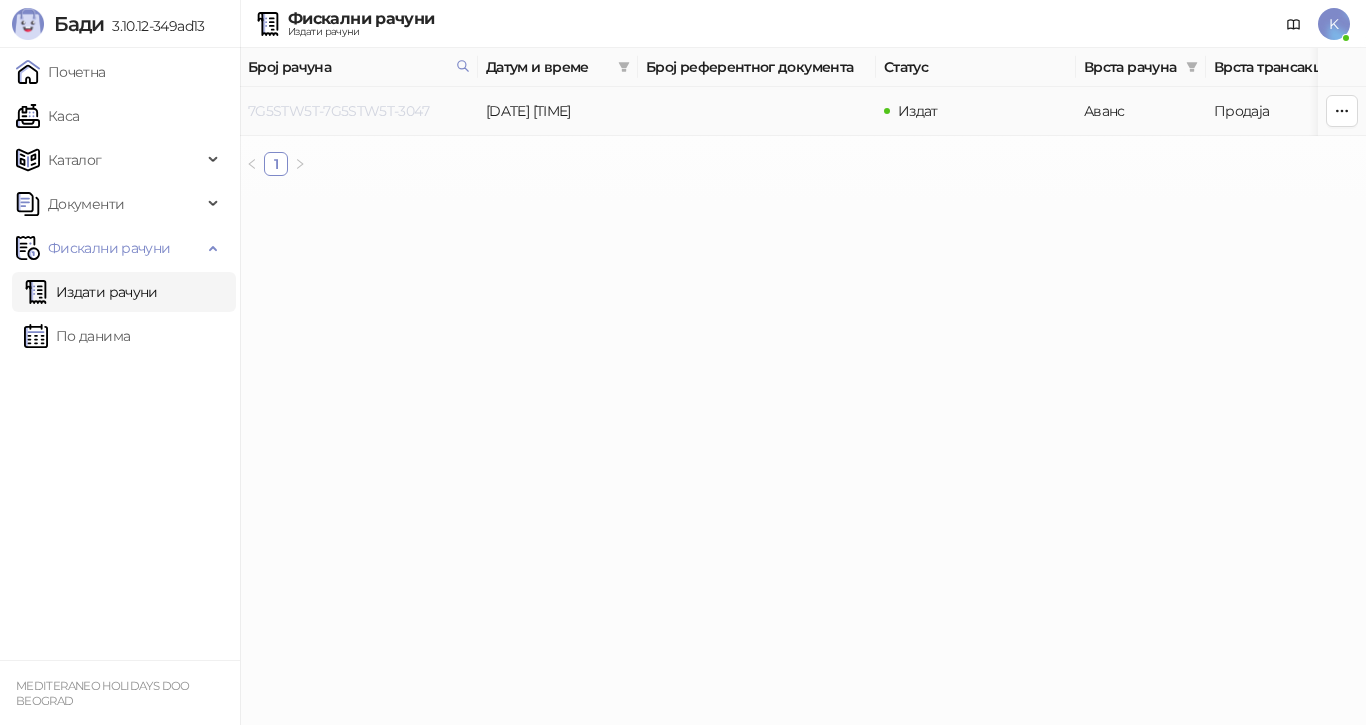 click on "7G5STW5T-7G5STW5T-3047" at bounding box center (338, 111) 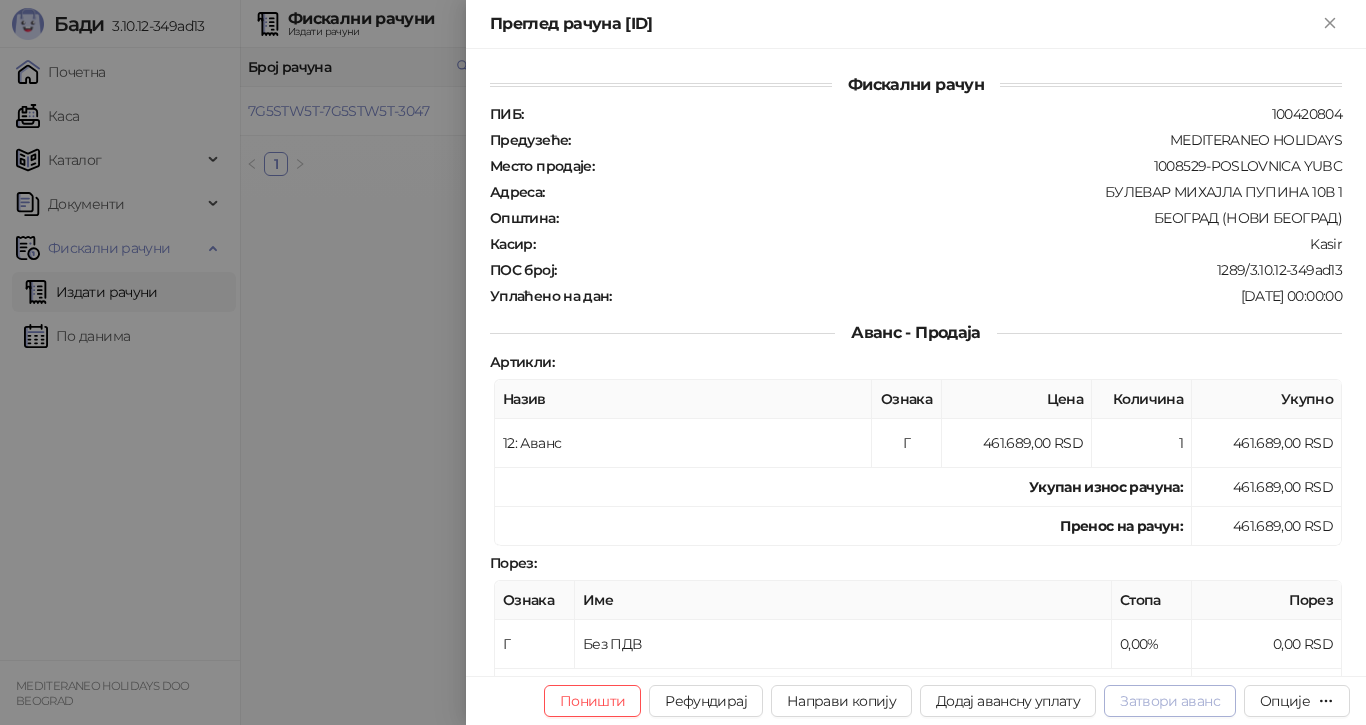 click on "Затвори аванс" at bounding box center [1170, 701] 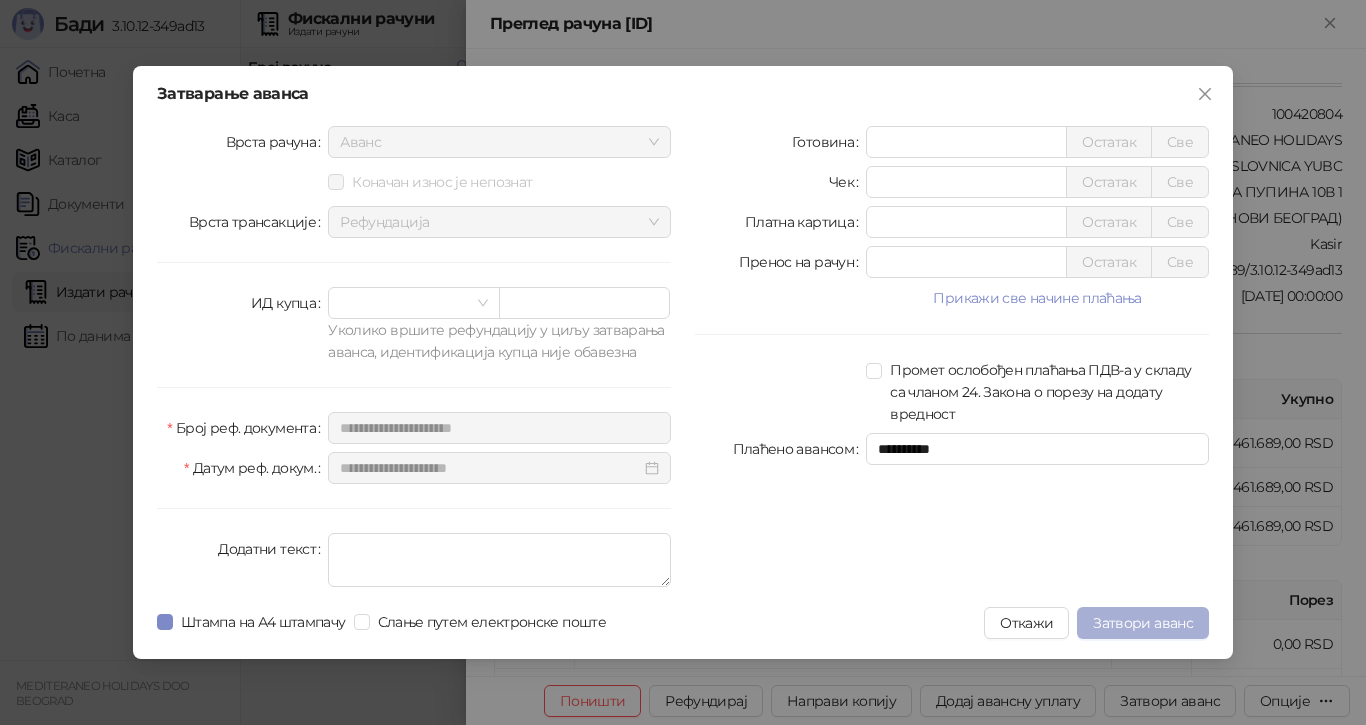 click on "Затвори аванс" at bounding box center [1143, 623] 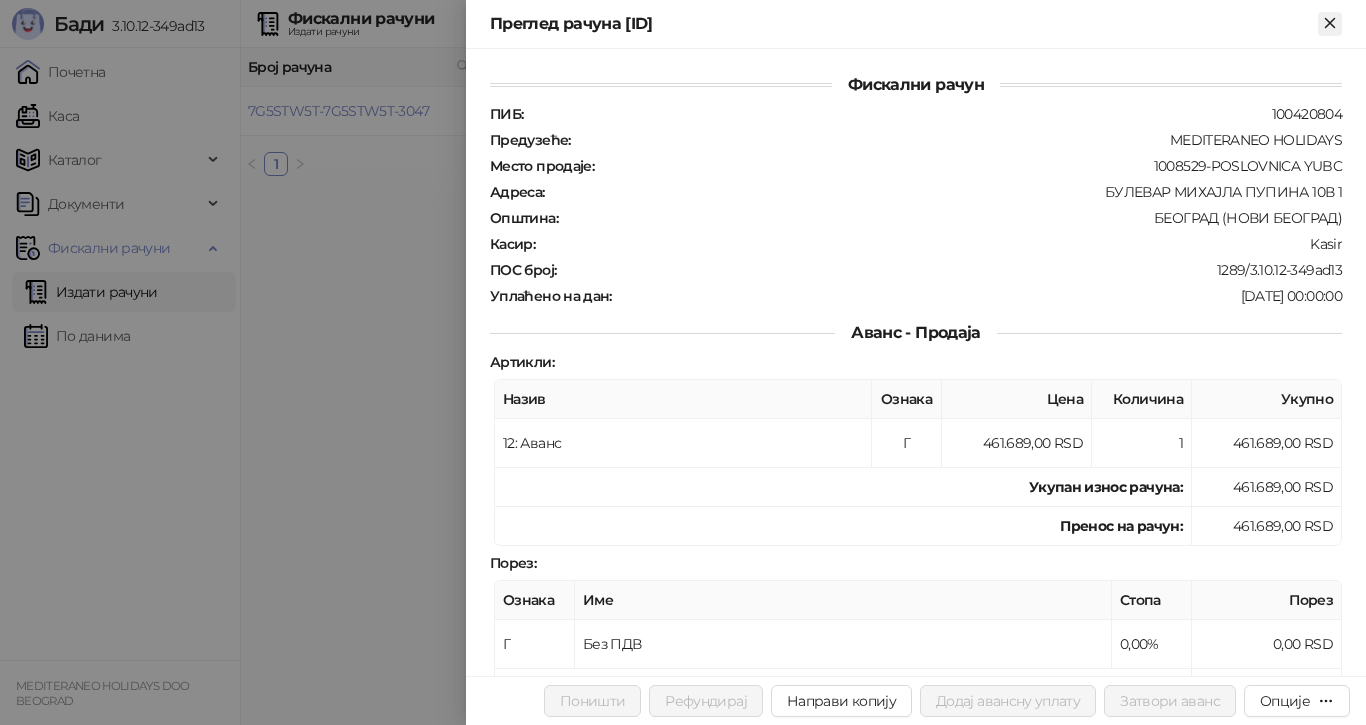 click 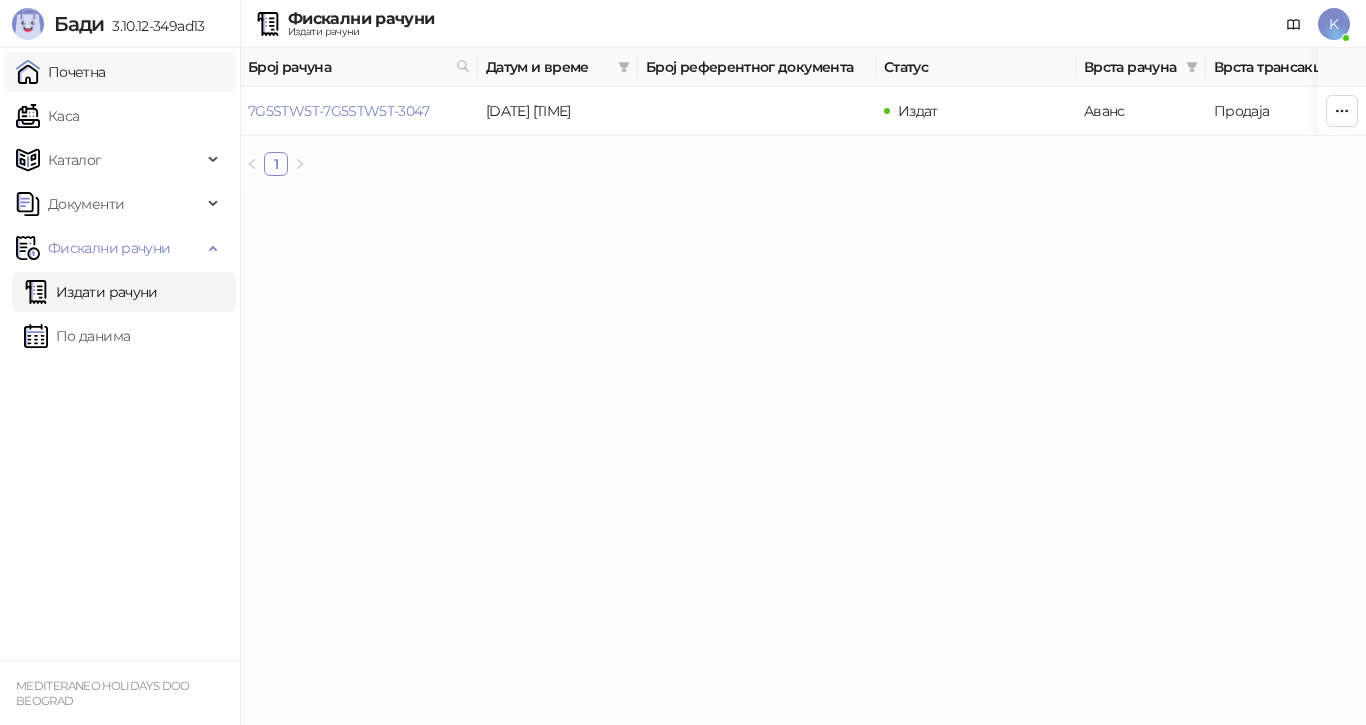 click on "Почетна" at bounding box center [61, 72] 